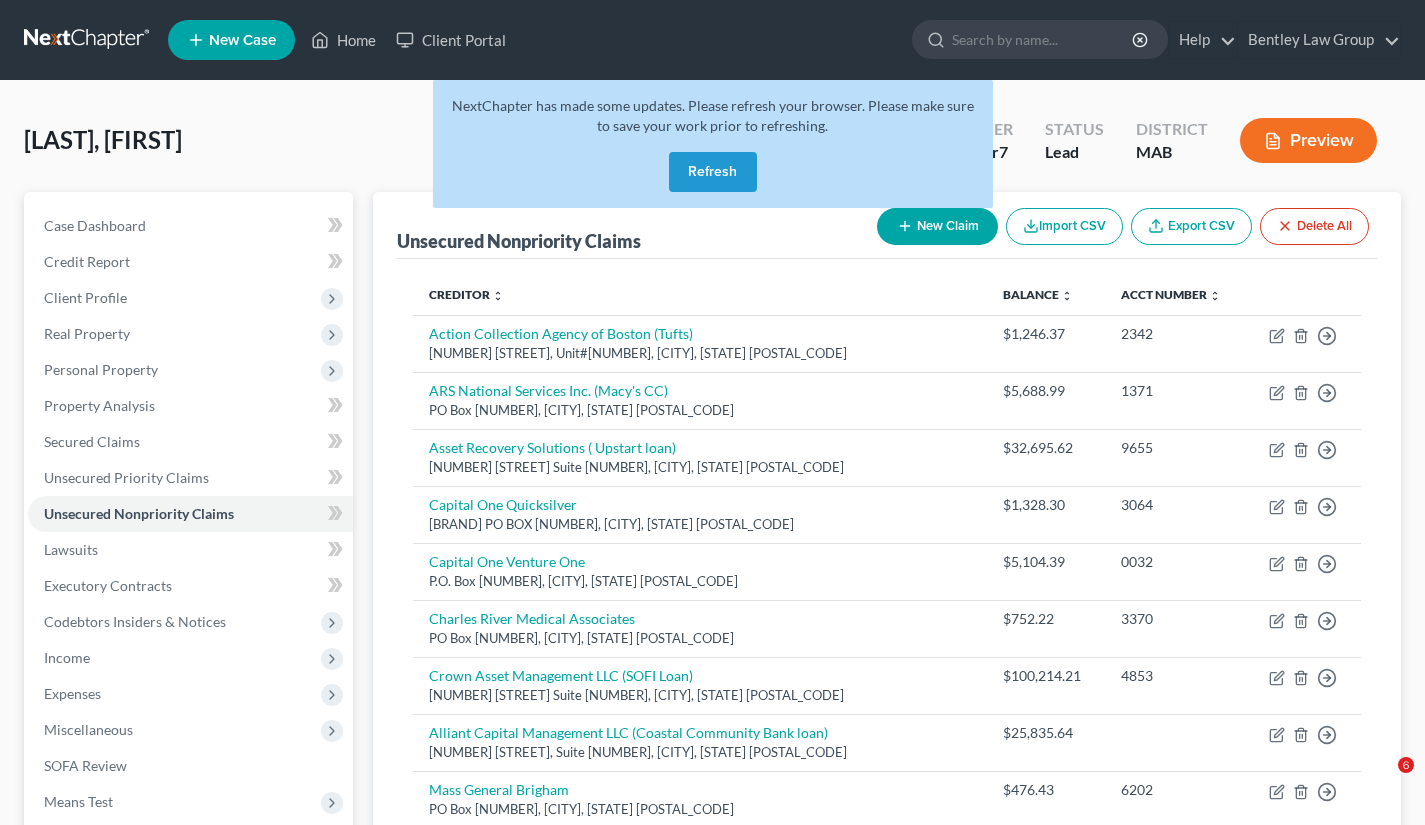 scroll, scrollTop: 360, scrollLeft: 0, axis: vertical 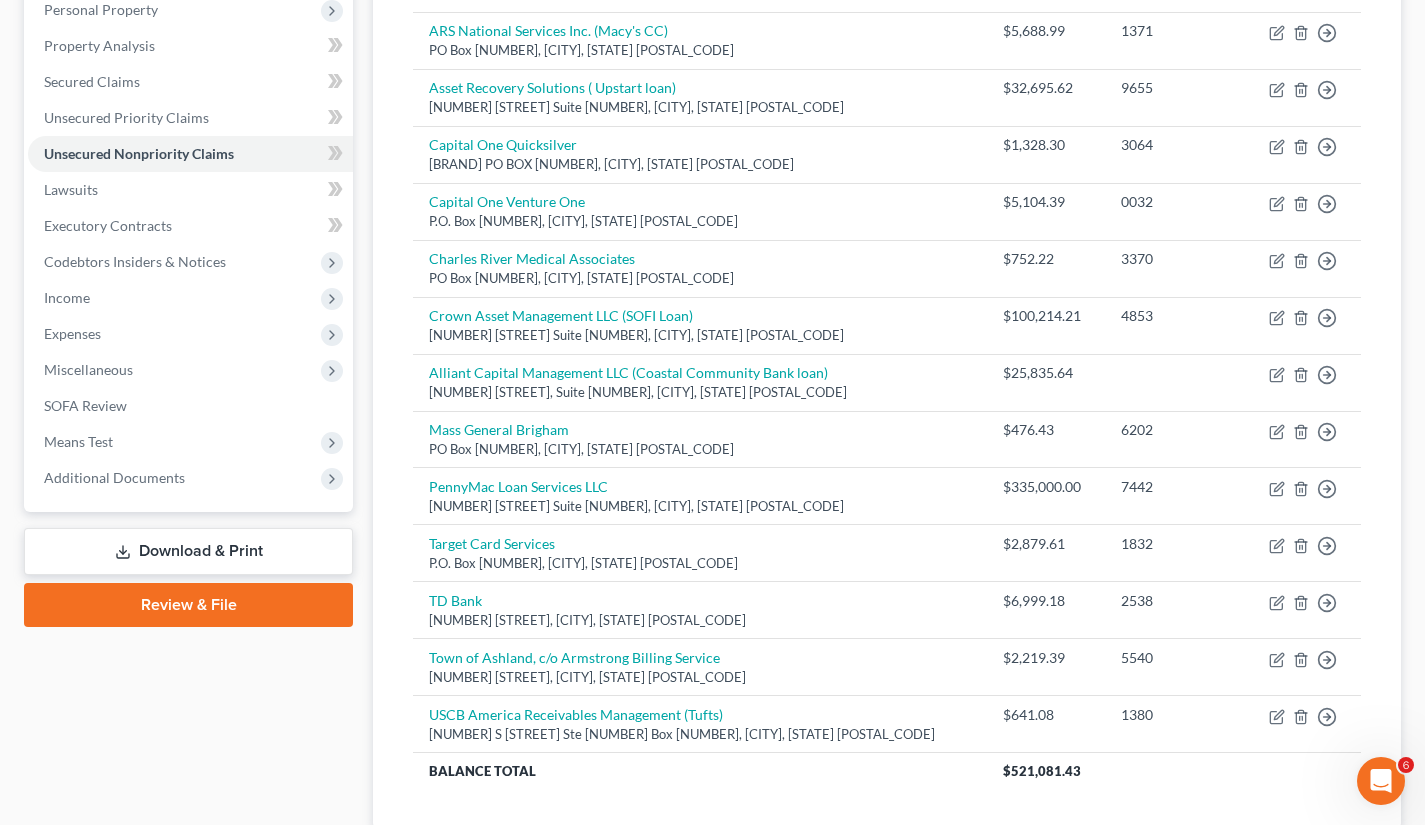 click on "Additional Documents" at bounding box center [190, 478] 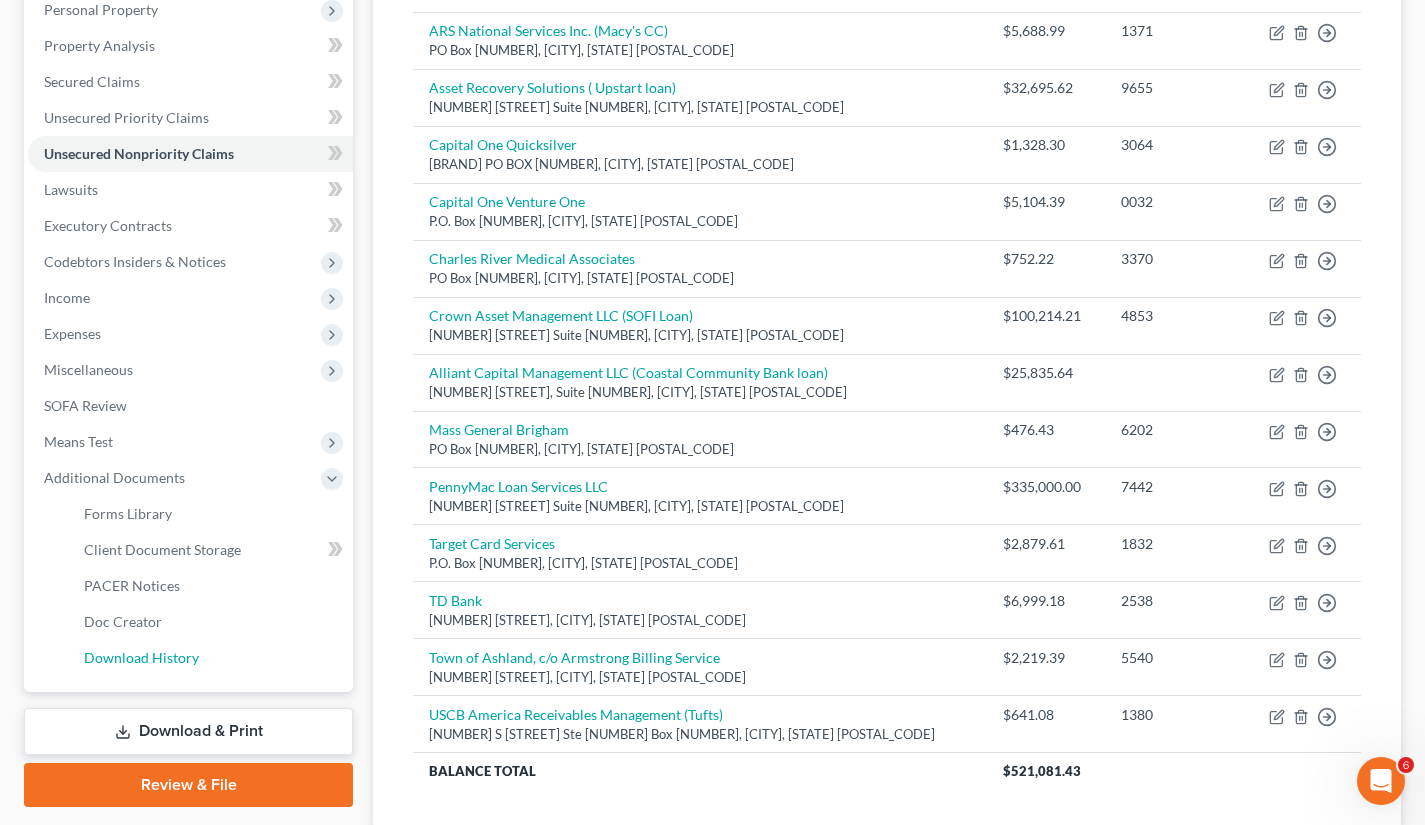 click on "Download History" at bounding box center (141, 657) 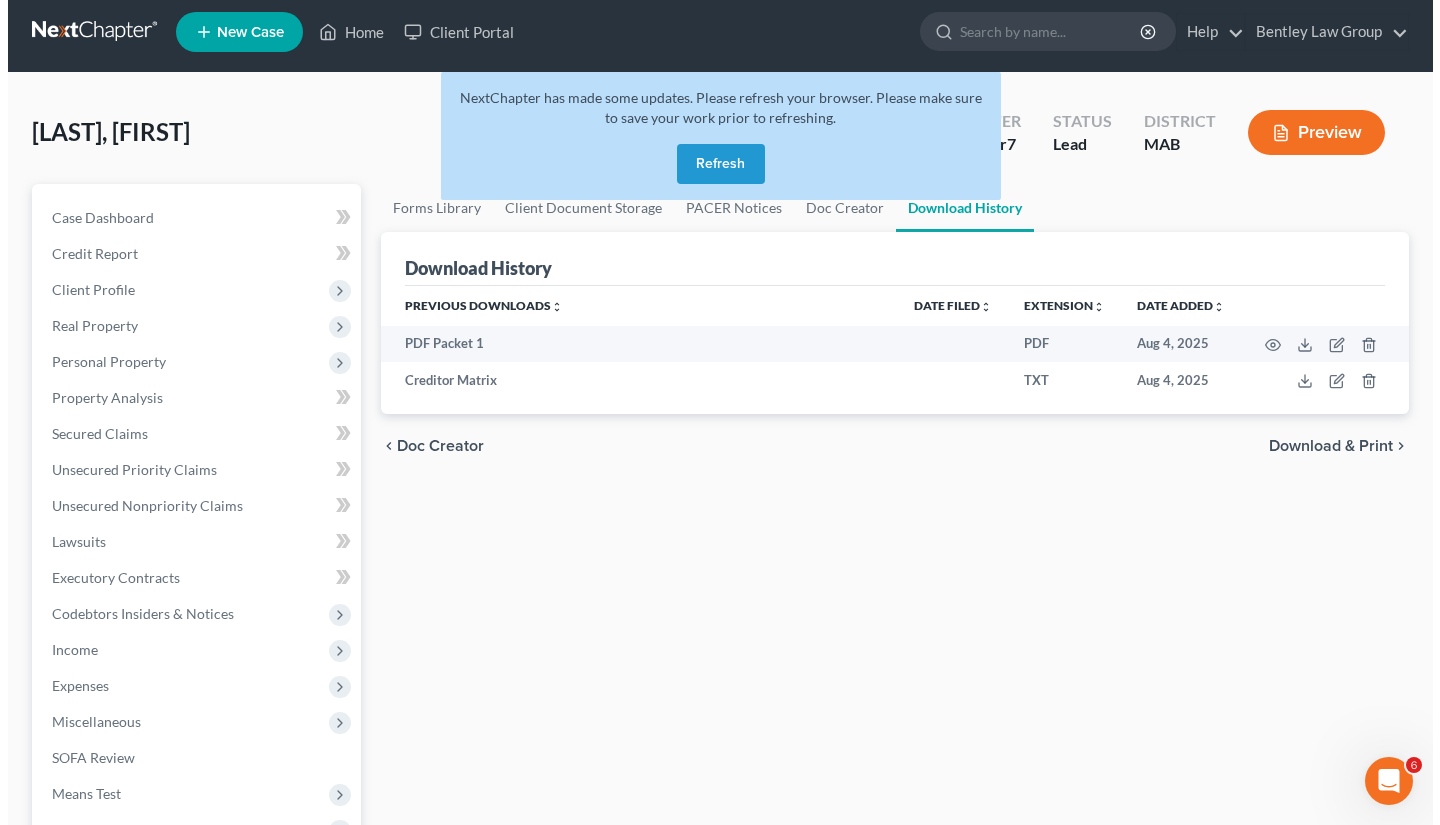 scroll, scrollTop: 0, scrollLeft: 0, axis: both 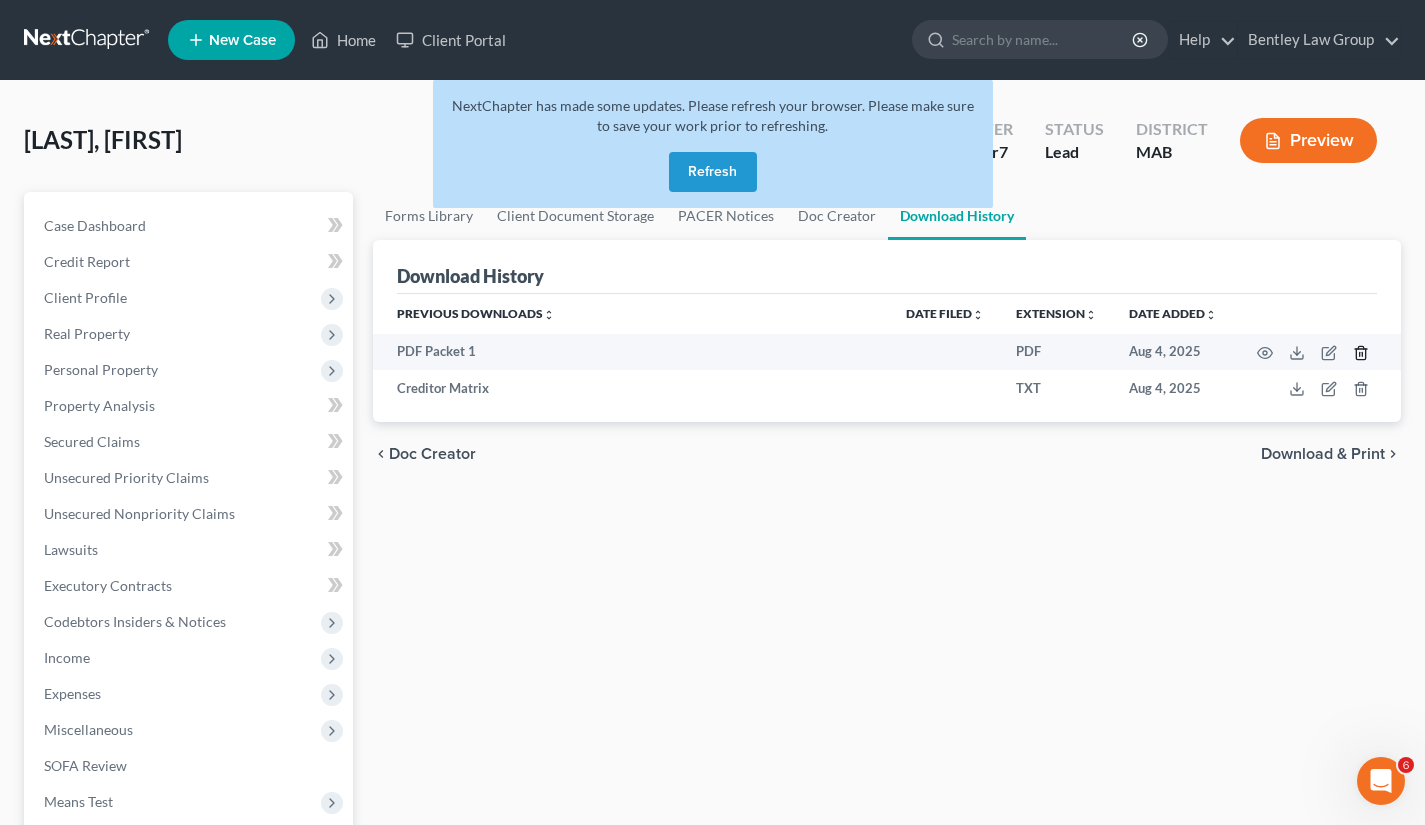 click 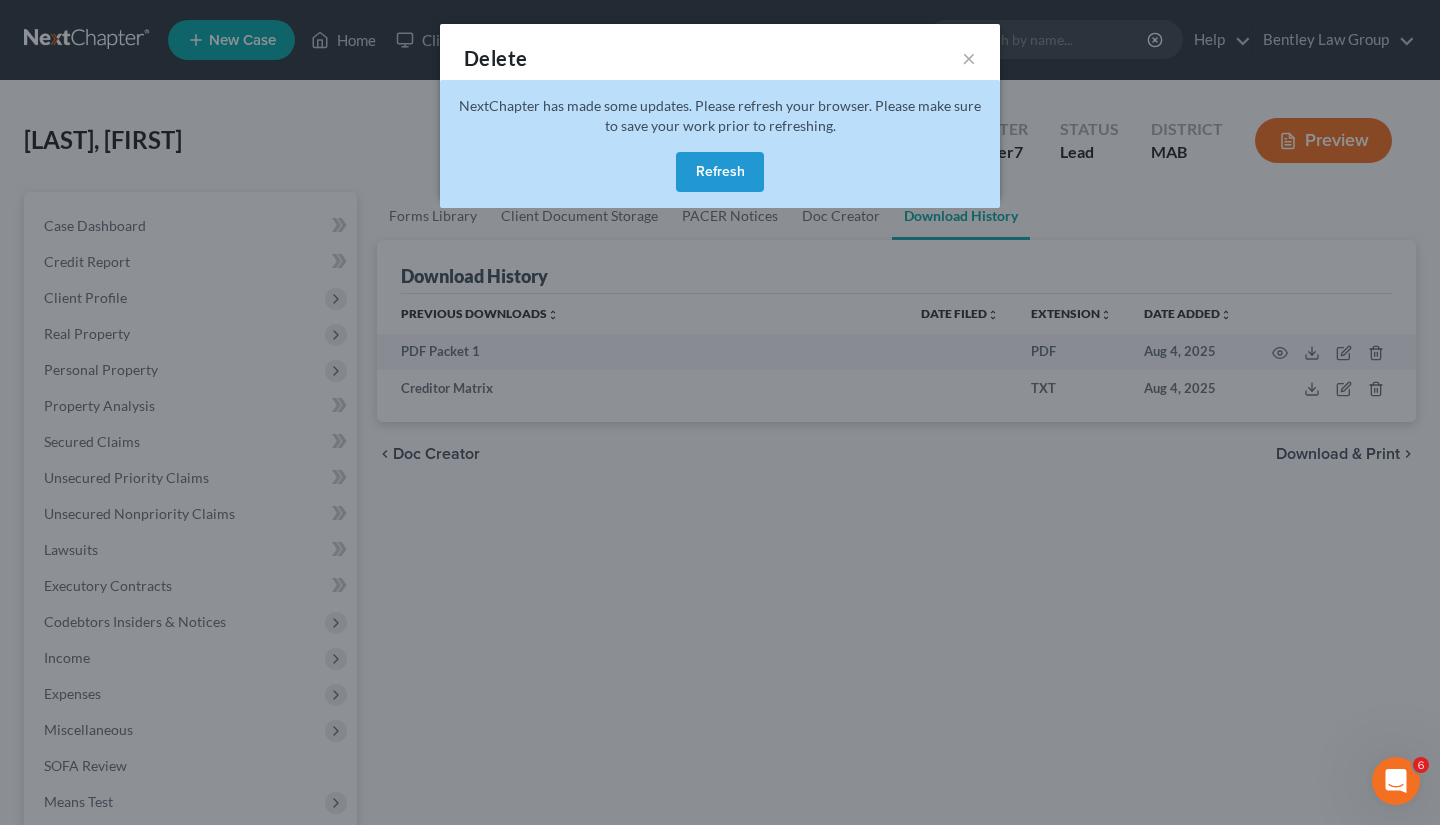 click on "Refresh" at bounding box center (720, 172) 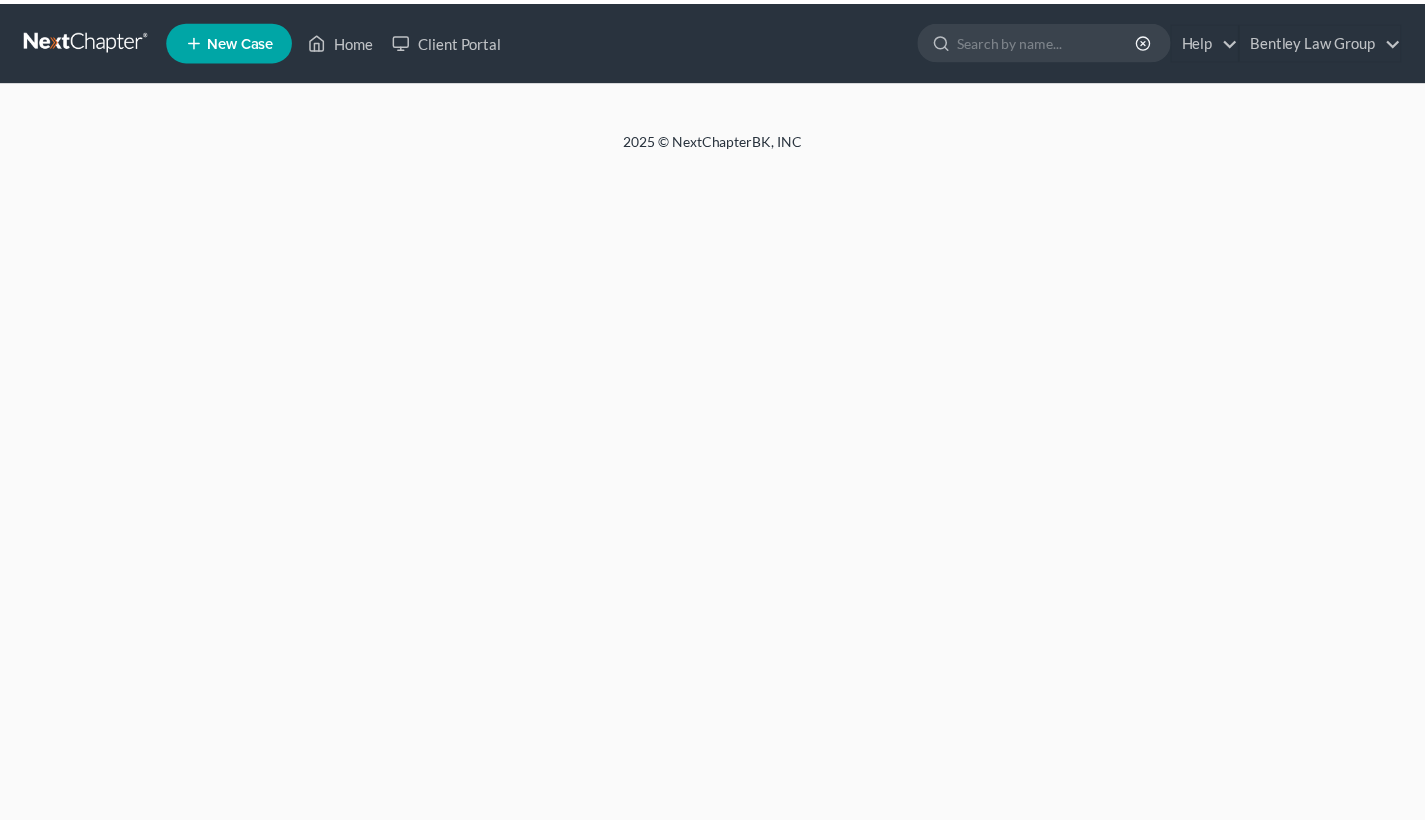 scroll, scrollTop: 0, scrollLeft: 0, axis: both 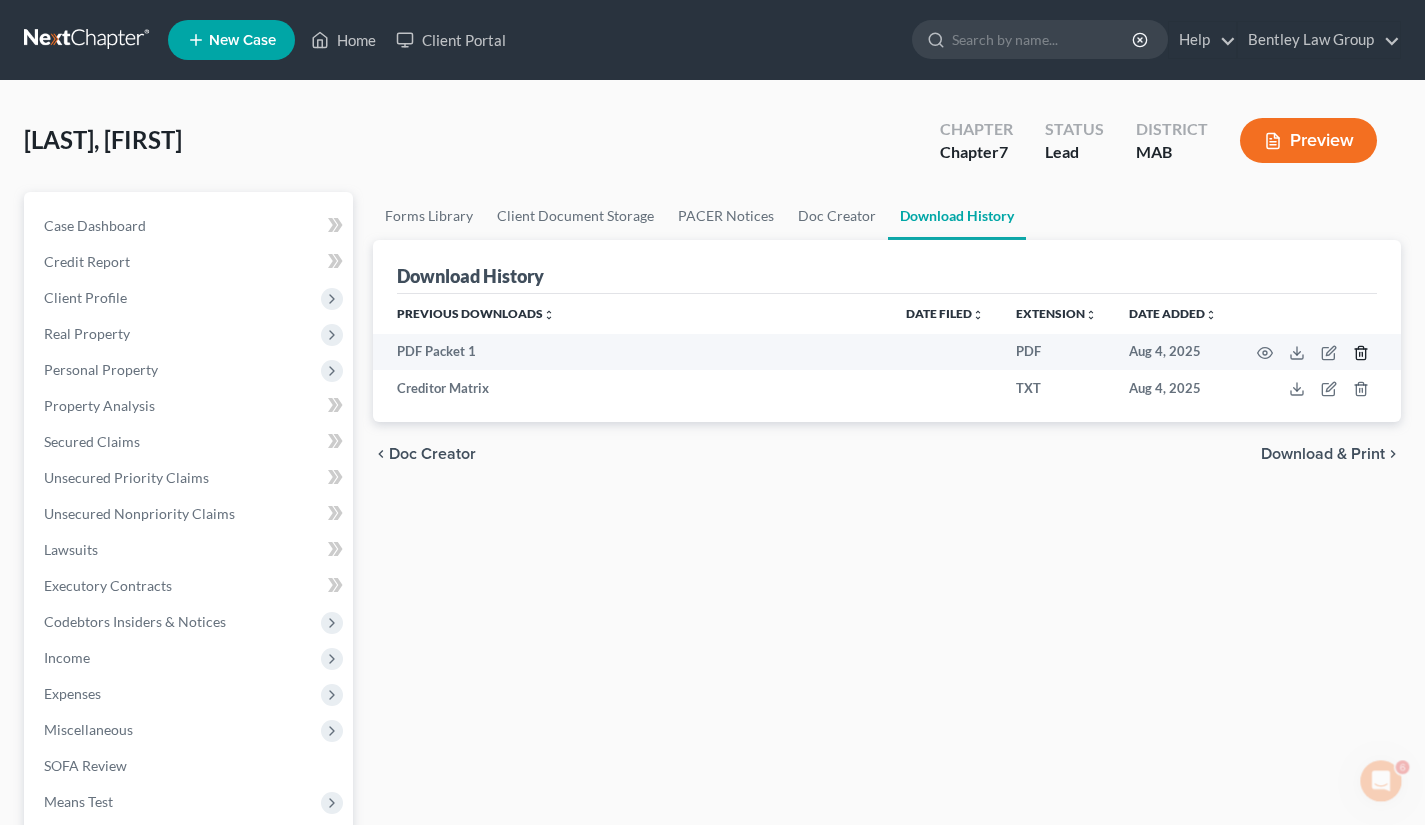 click 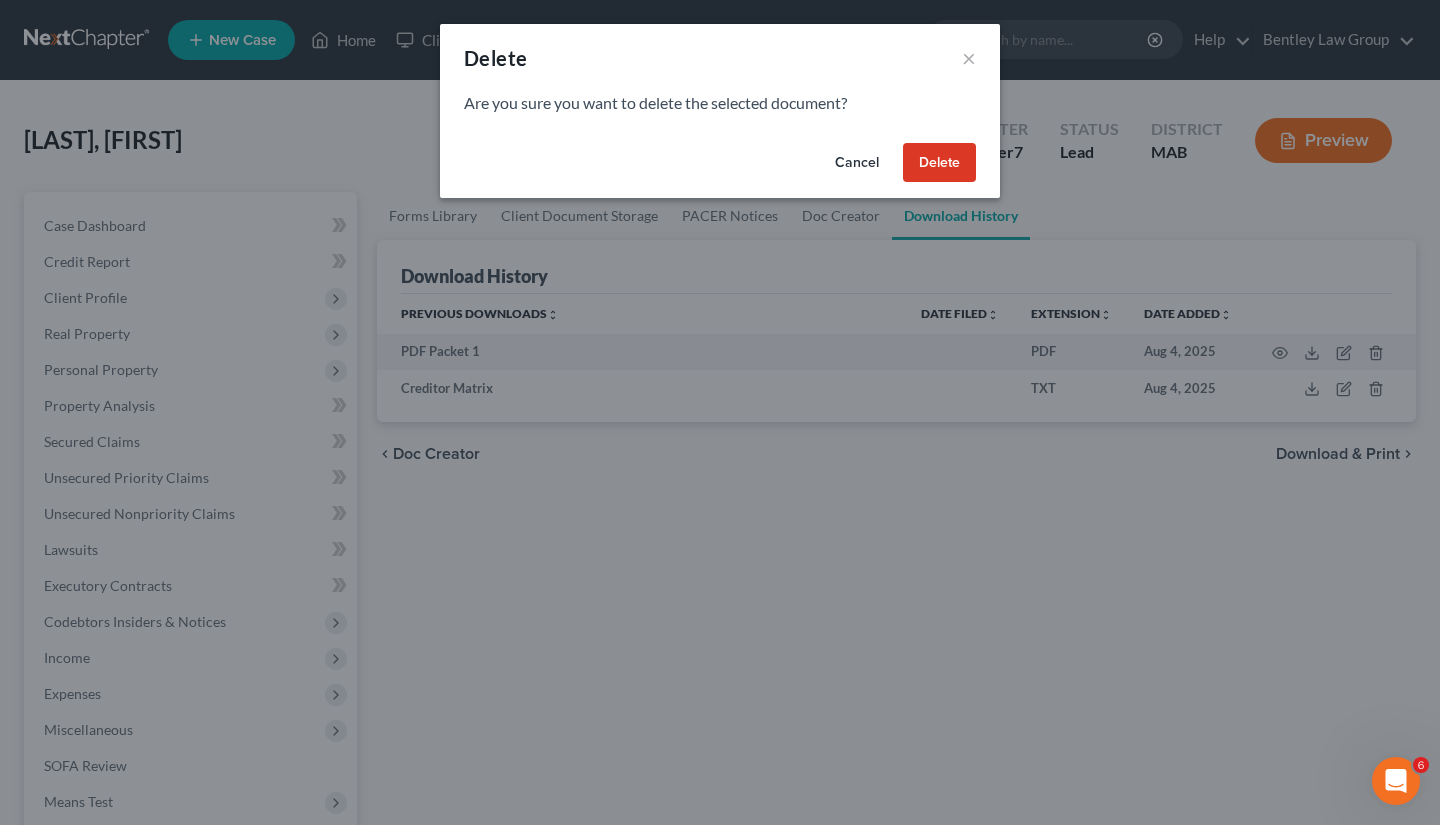 click on "Delete" at bounding box center (939, 163) 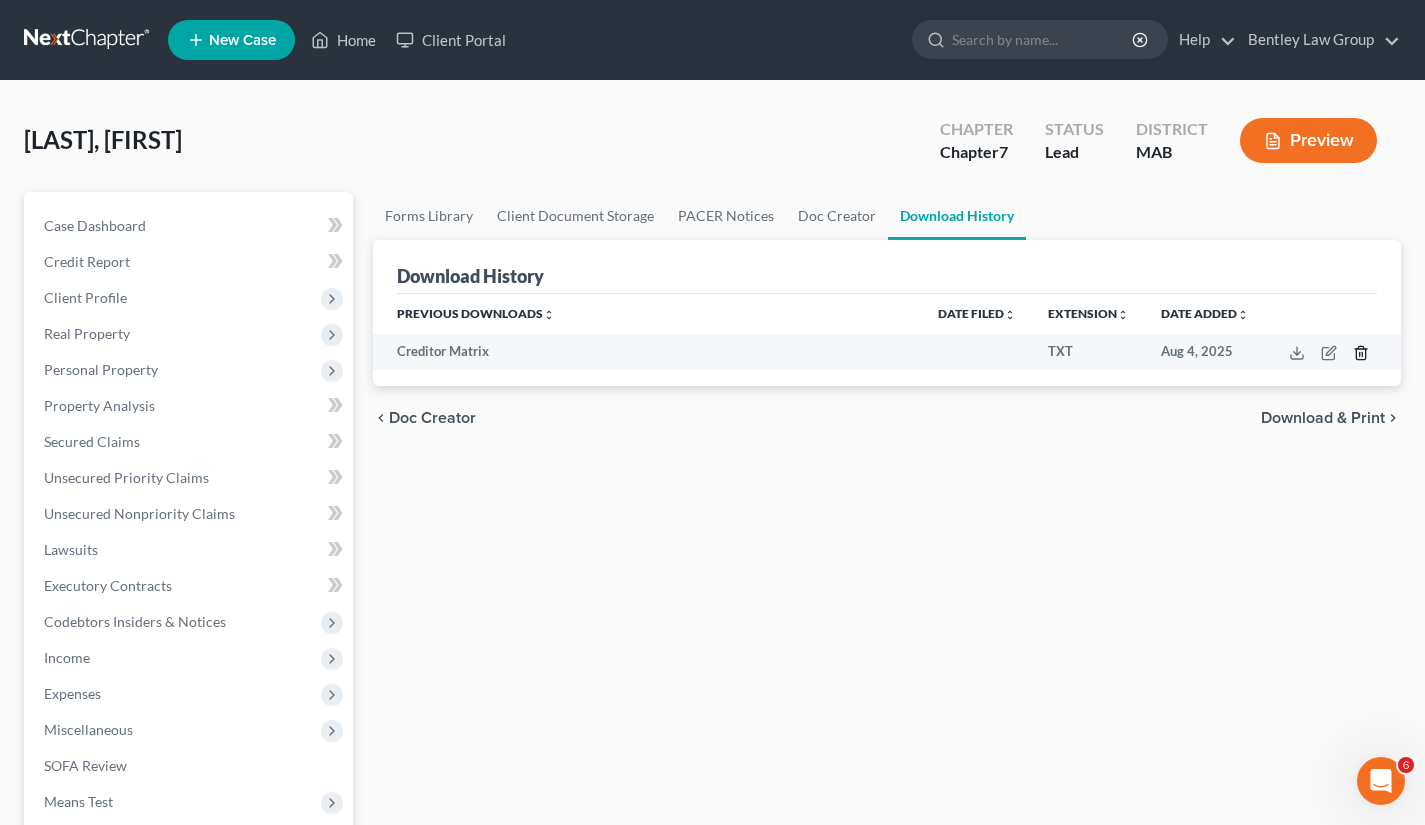 click 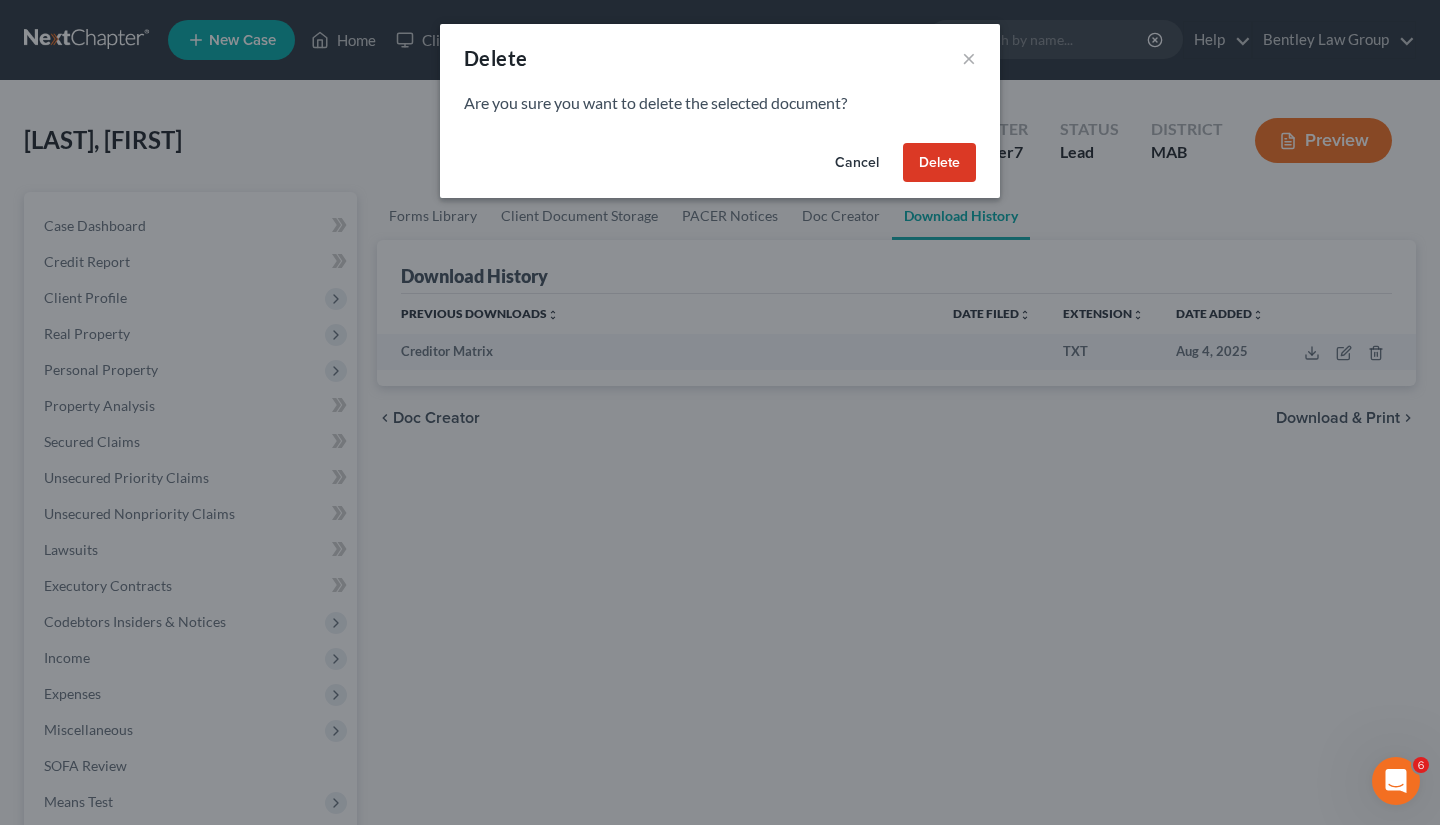 click on "Delete" at bounding box center (939, 163) 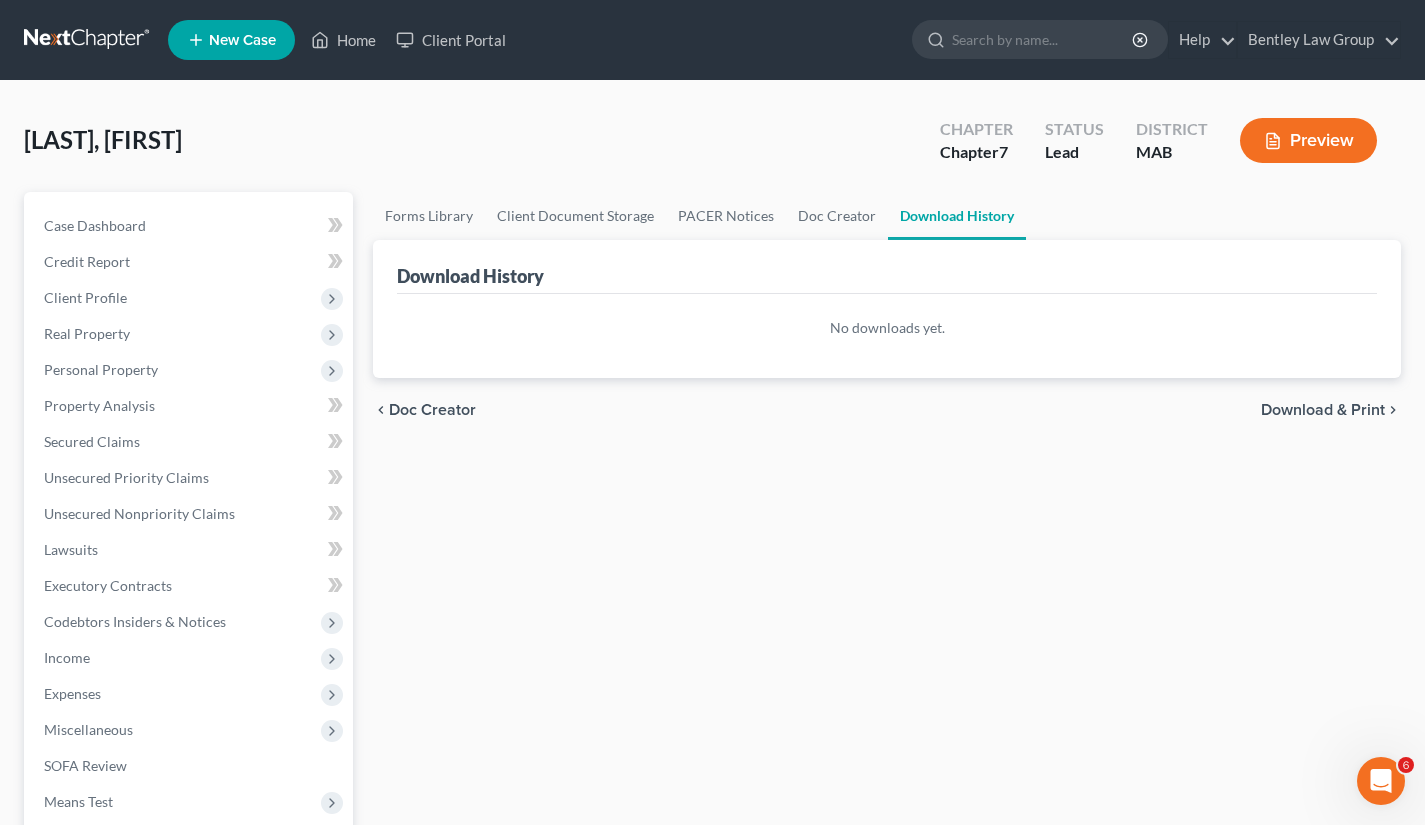 scroll, scrollTop: 416, scrollLeft: 0, axis: vertical 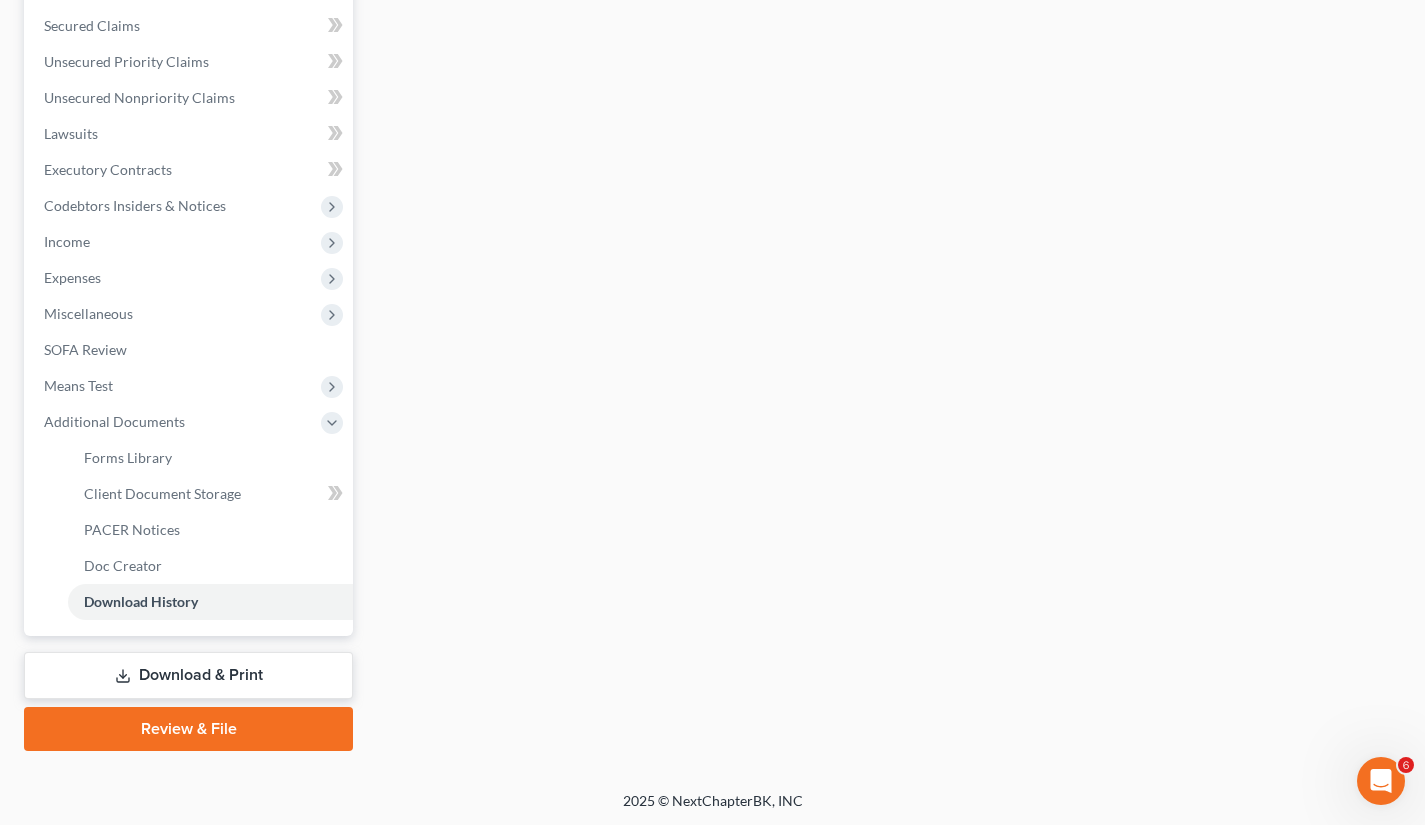 click on "Download & Print" at bounding box center (188, 675) 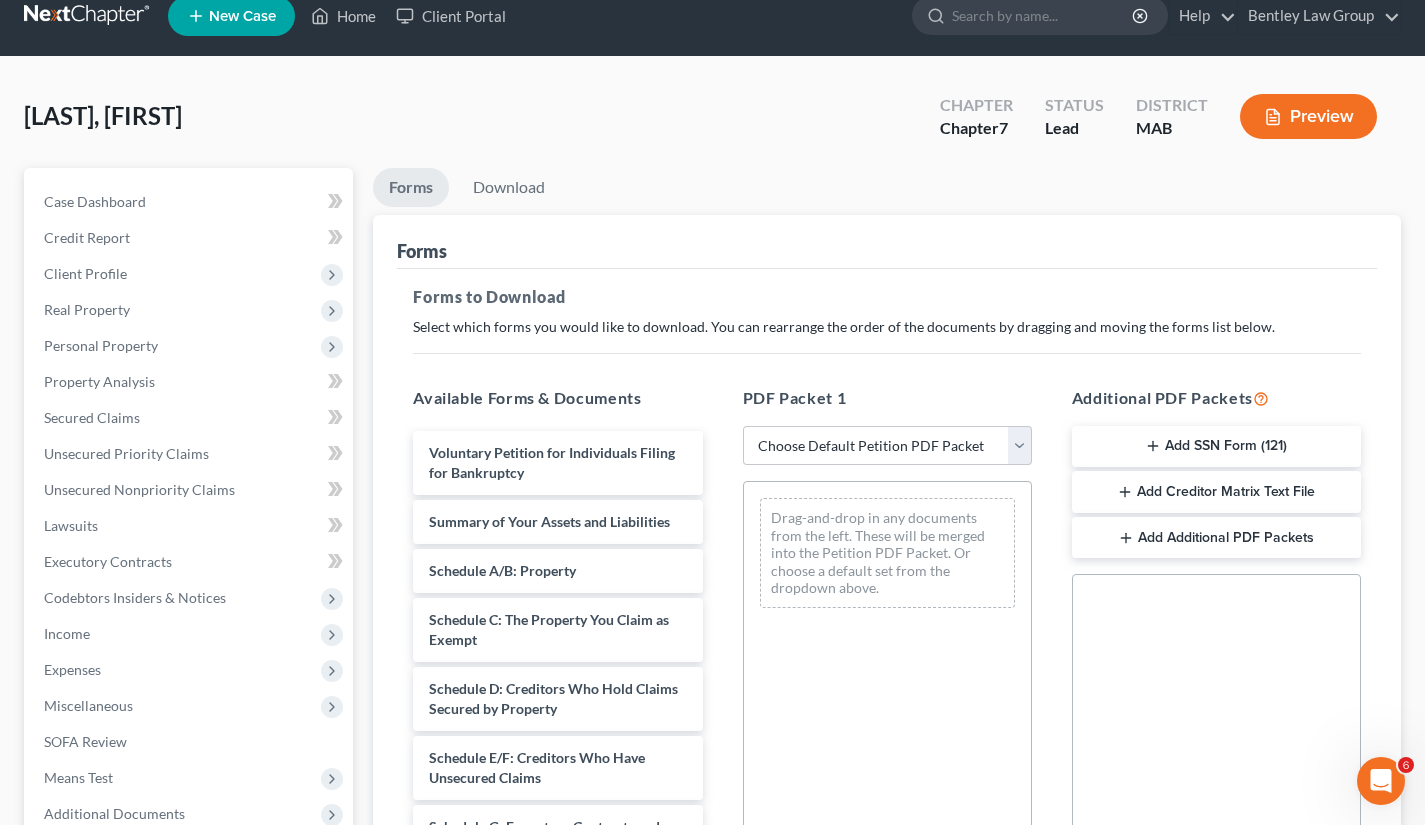 scroll, scrollTop: 0, scrollLeft: 0, axis: both 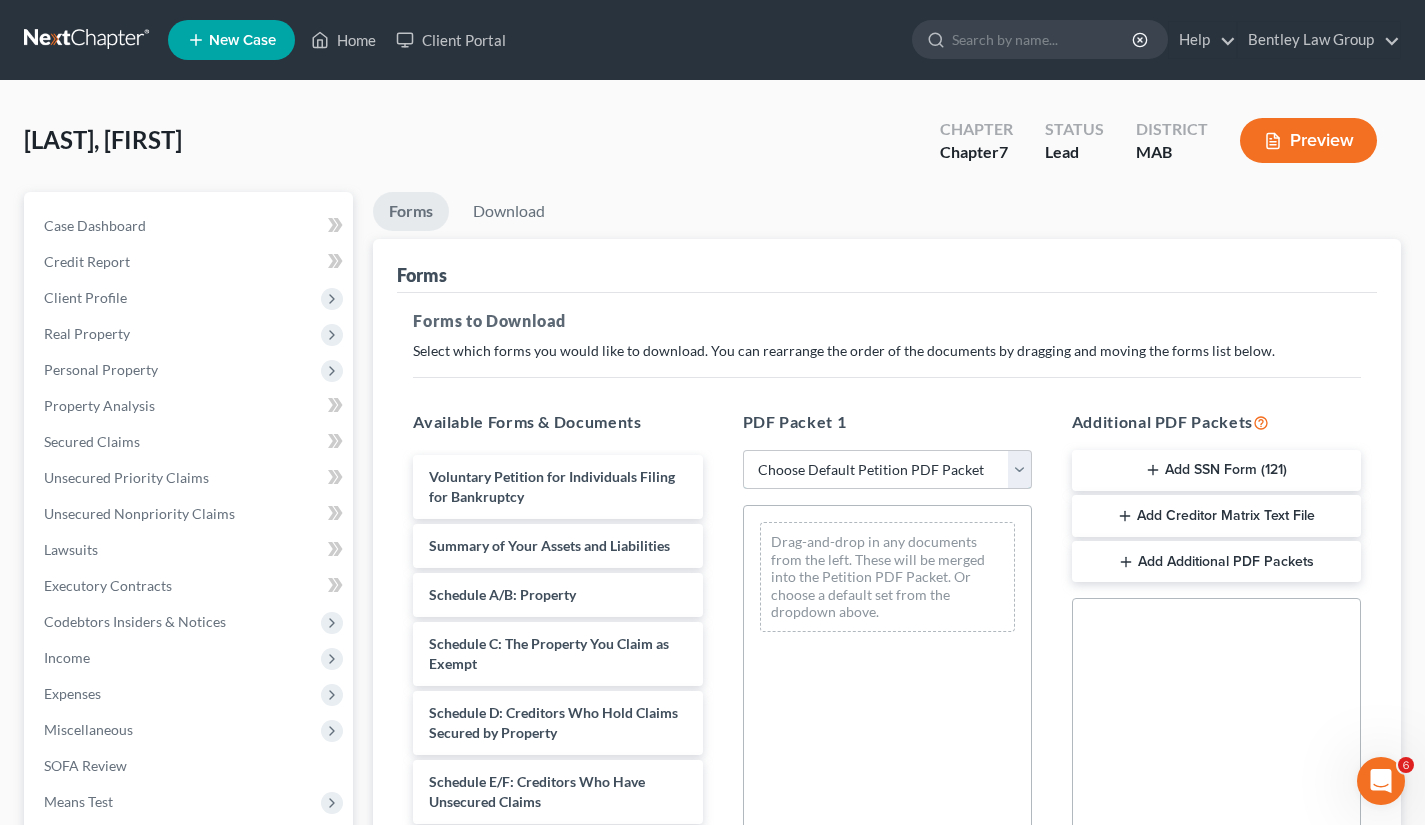 click on "Choose Default Petition PDF Packet Complete Bankruptcy Petition (all forms and schedules) Emergency Filing Forms (Petition and Creditor List Only) Amended Forms Signature Pages Only" at bounding box center (887, 470) 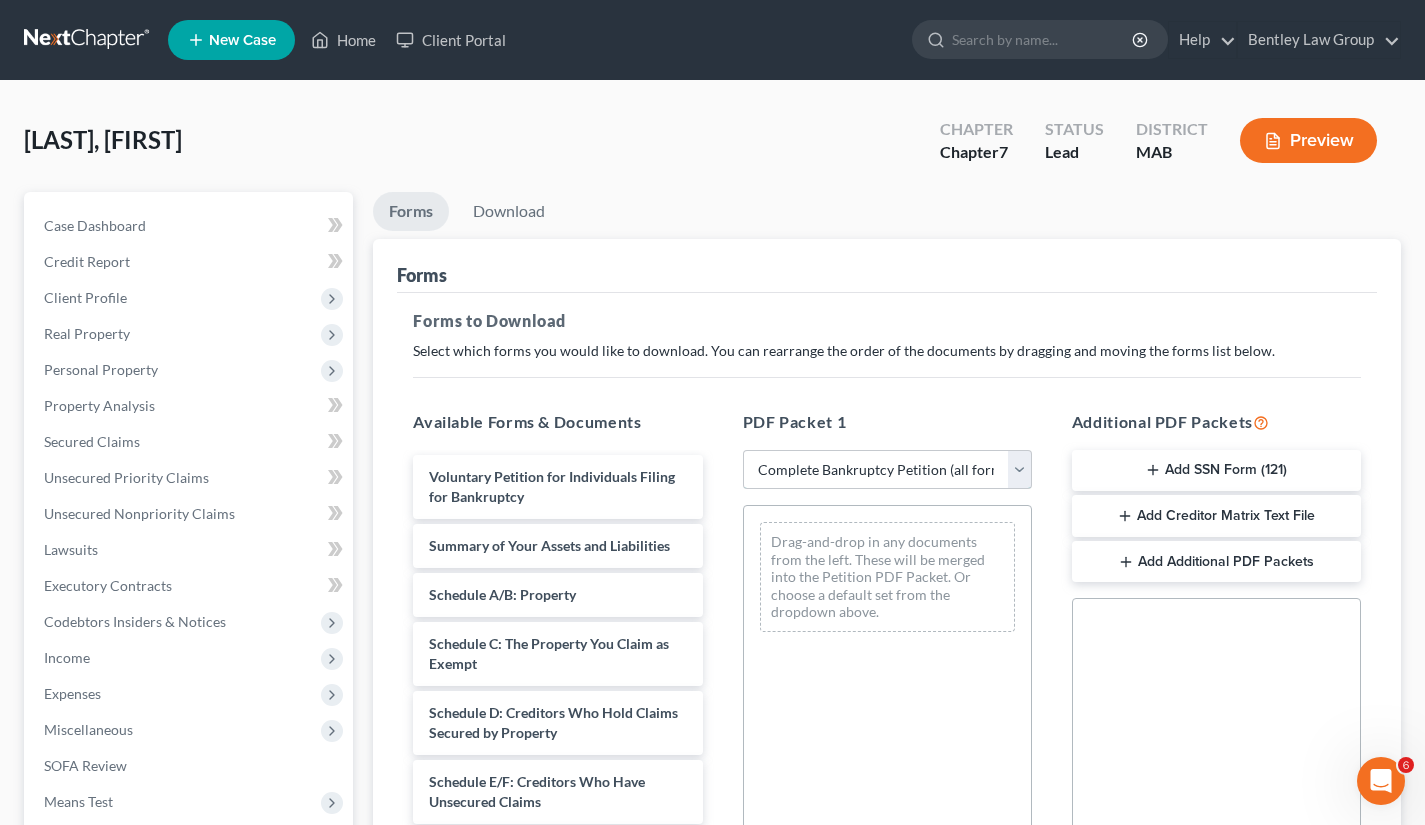click on "Choose Default Petition PDF Packet Complete Bankruptcy Petition (all forms and schedules) Emergency Filing Forms (Petition and Creditor List Only) Amended Forms Signature Pages Only" at bounding box center [887, 470] 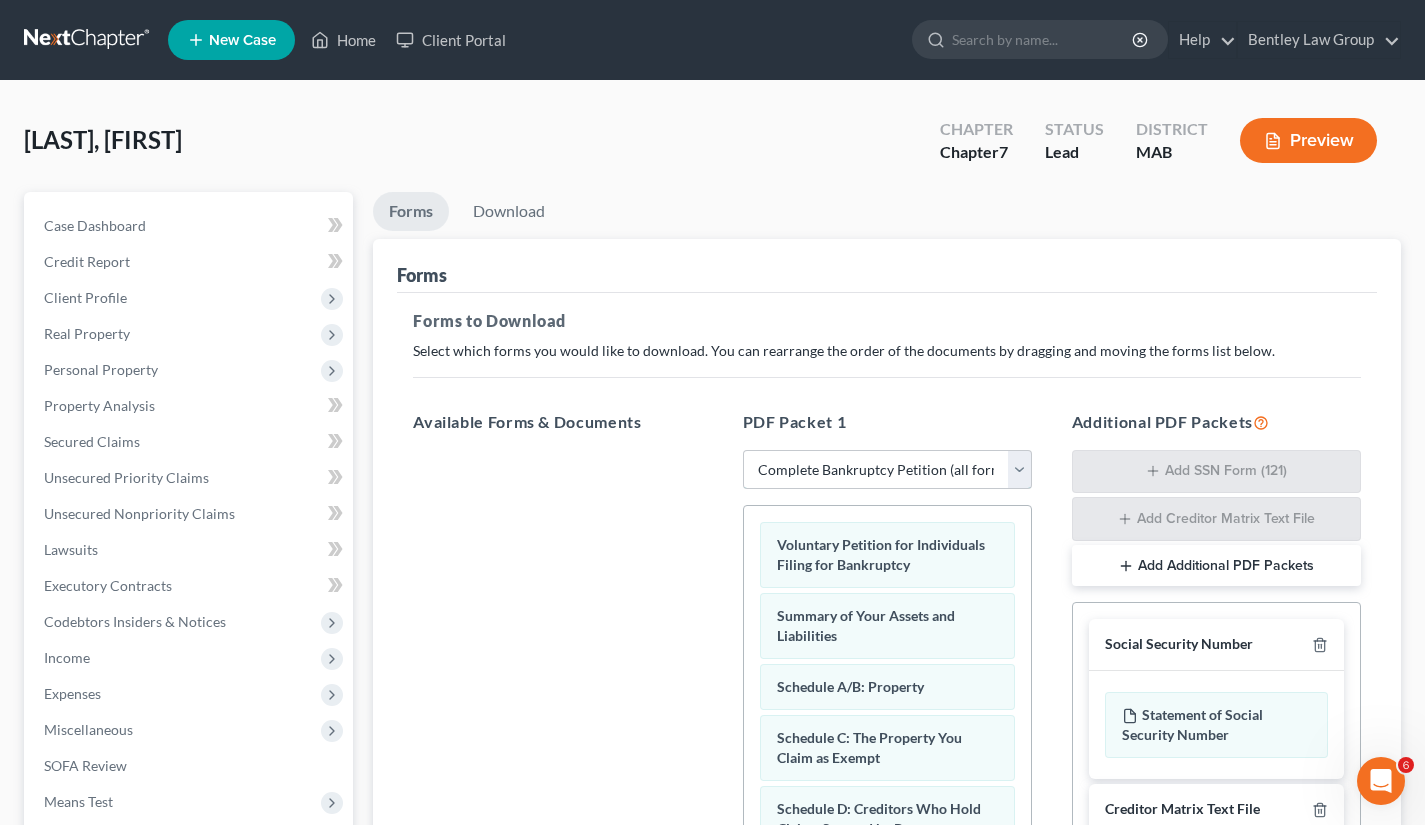 scroll, scrollTop: 411, scrollLeft: 0, axis: vertical 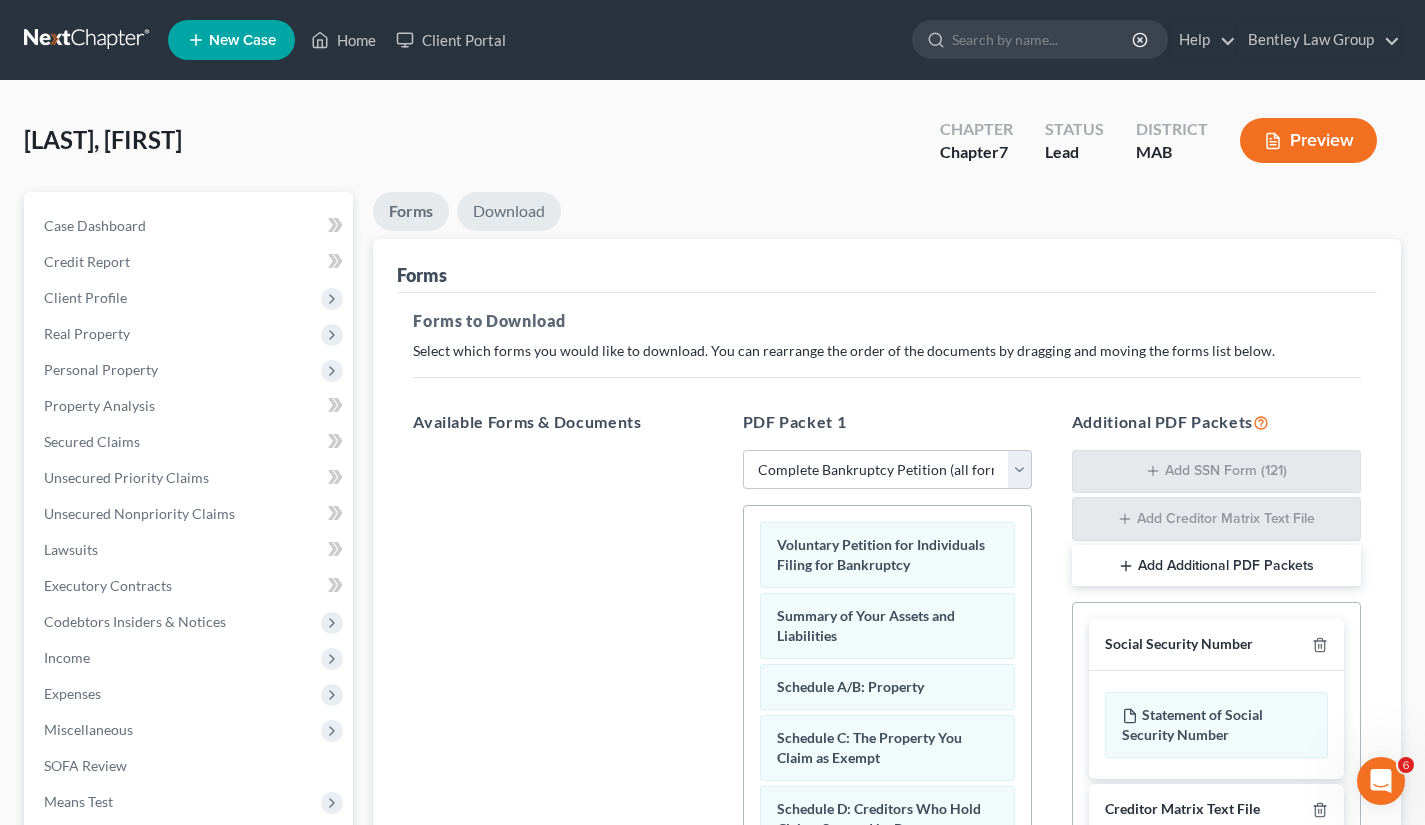 click on "Download" at bounding box center [509, 211] 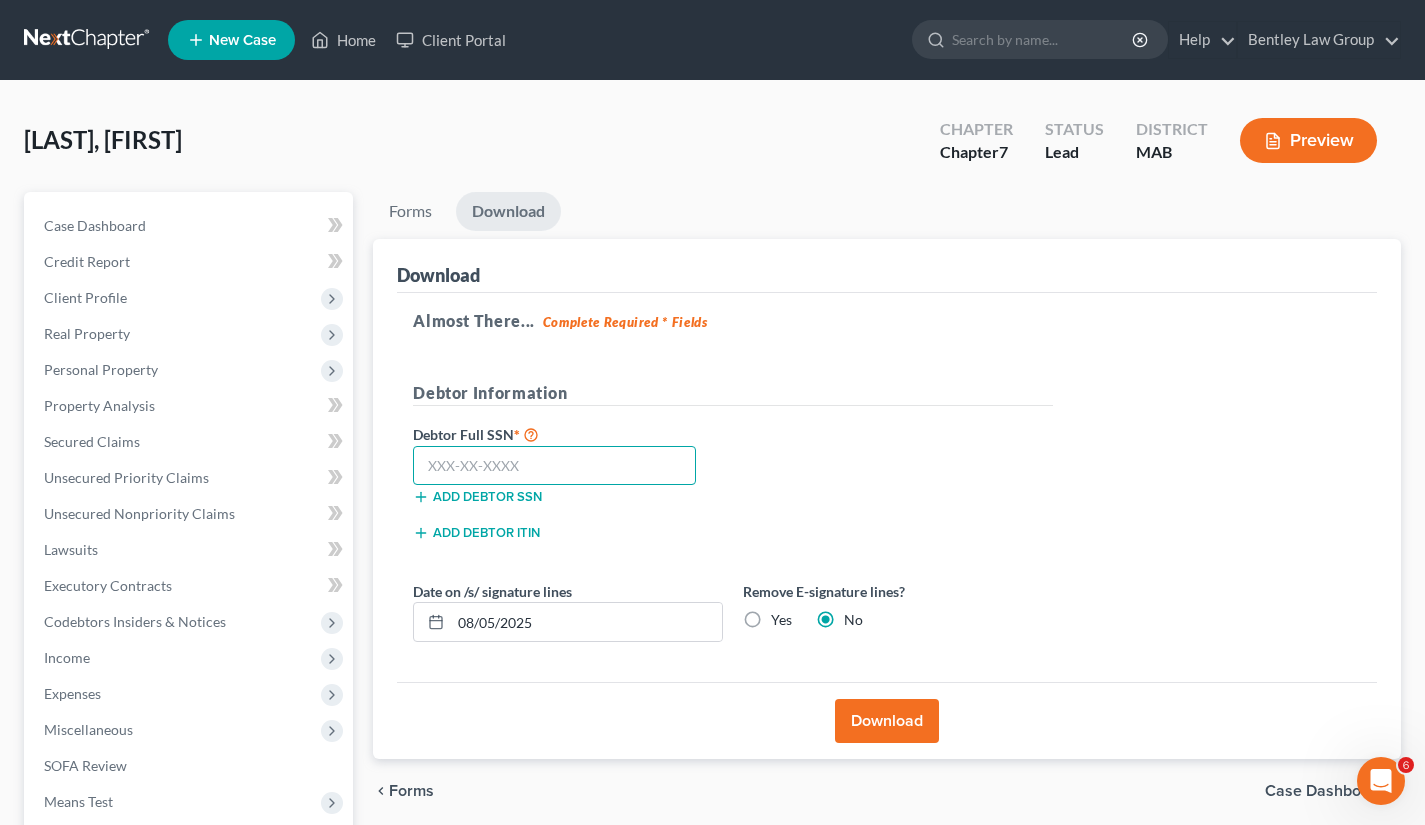 click at bounding box center [554, 466] 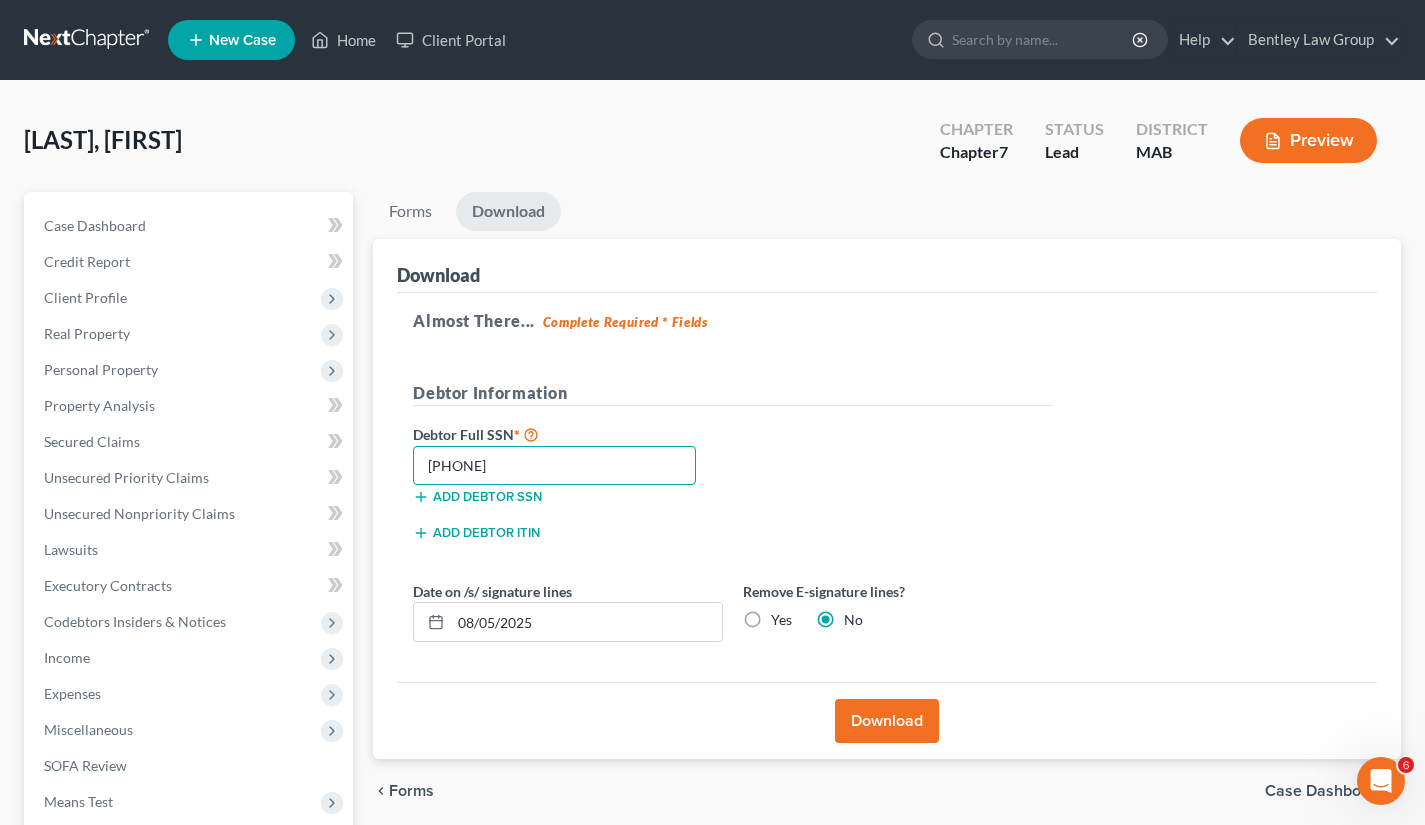 type on "032-68-8355" 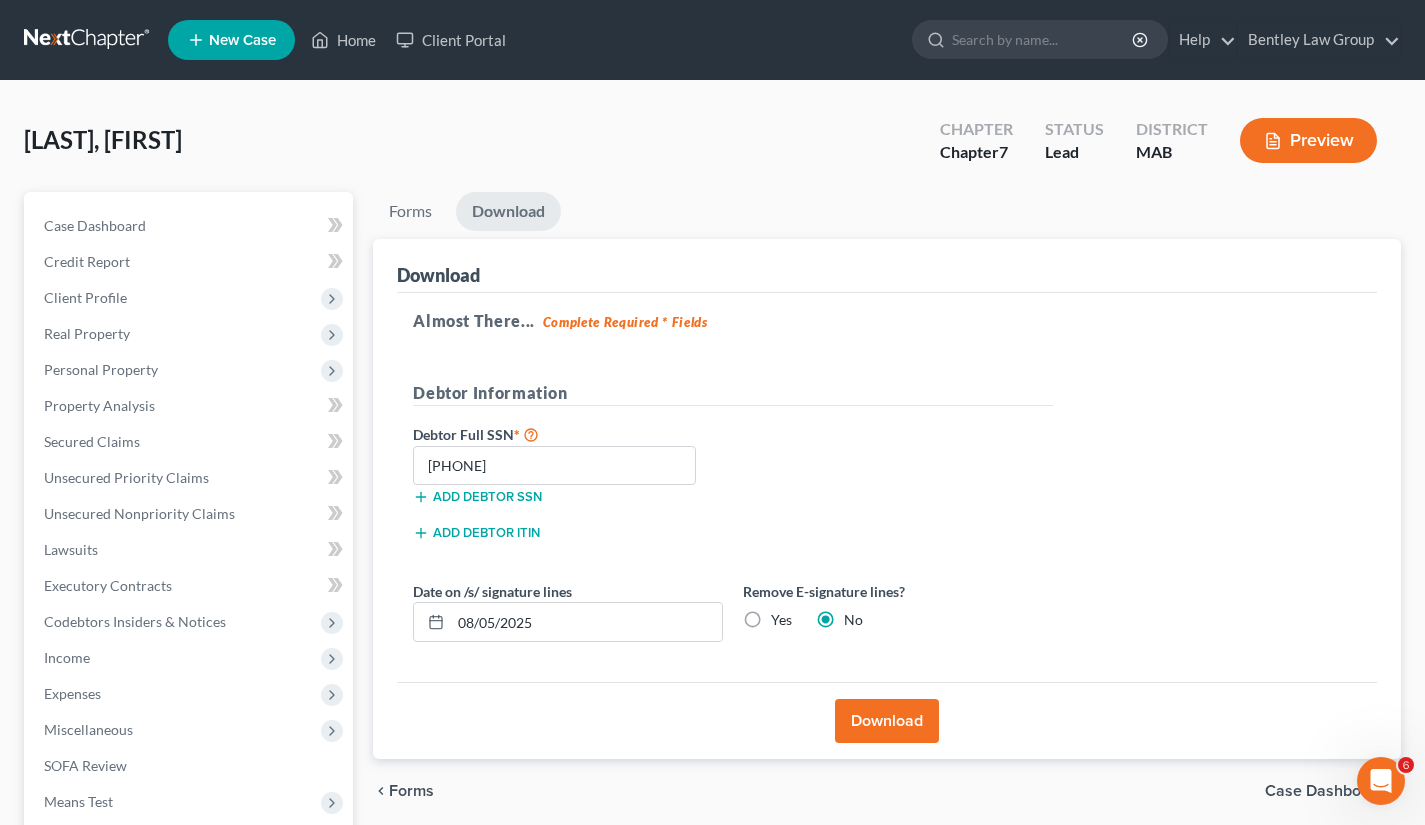 click on "Download" at bounding box center (887, 720) 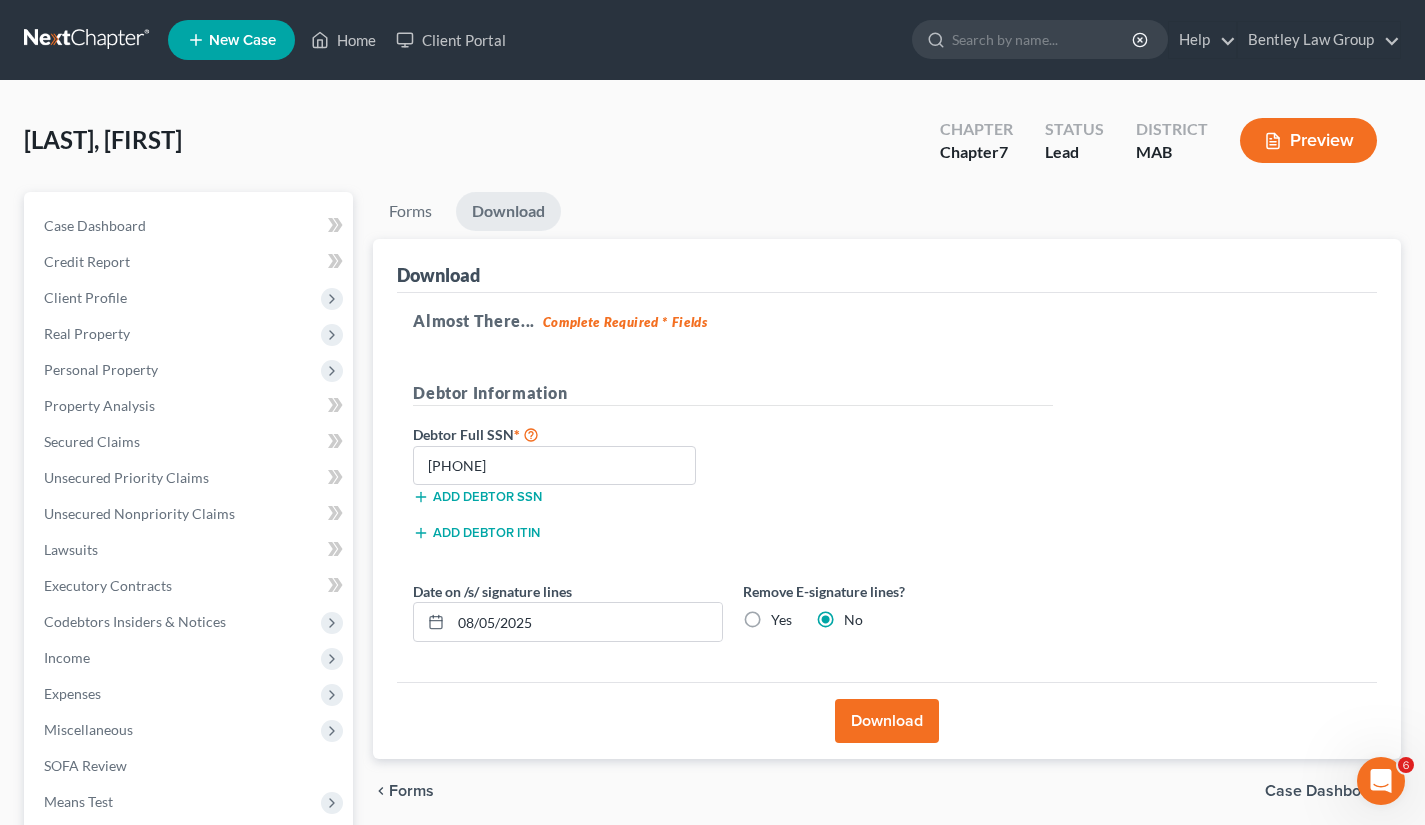 click on "Yes" at bounding box center (781, 620) 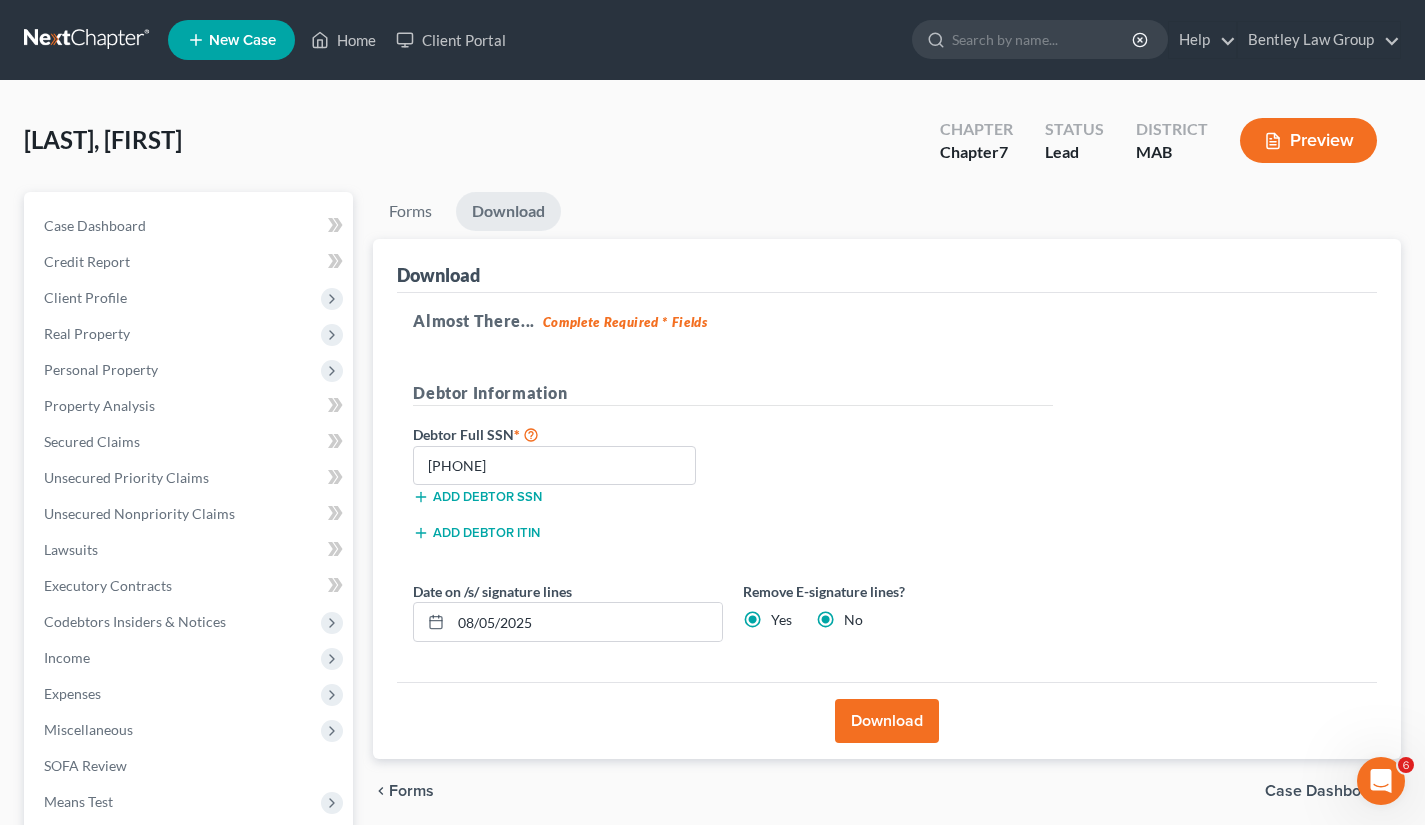 radio on "false" 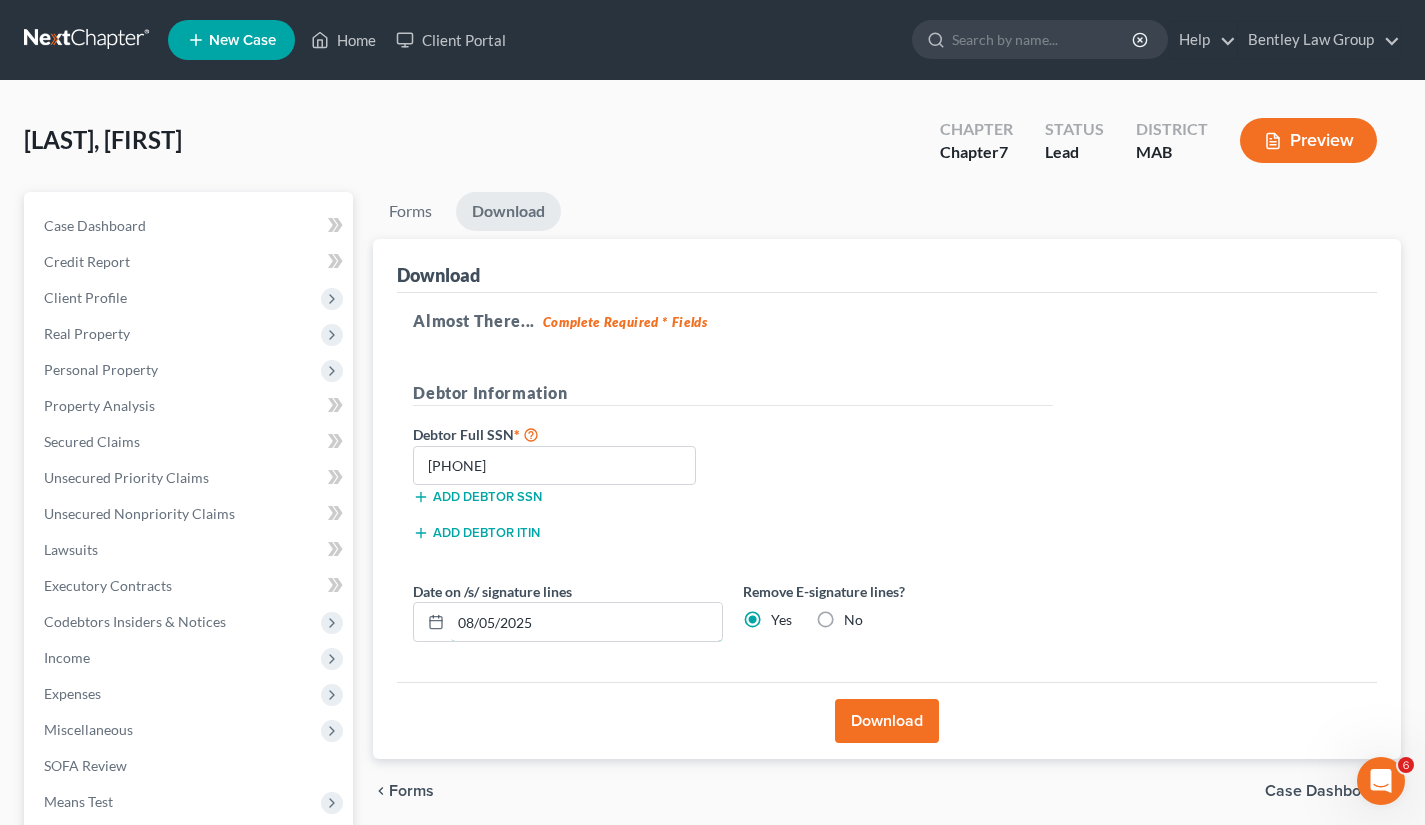 click on "08/05/2025" at bounding box center (586, 622) 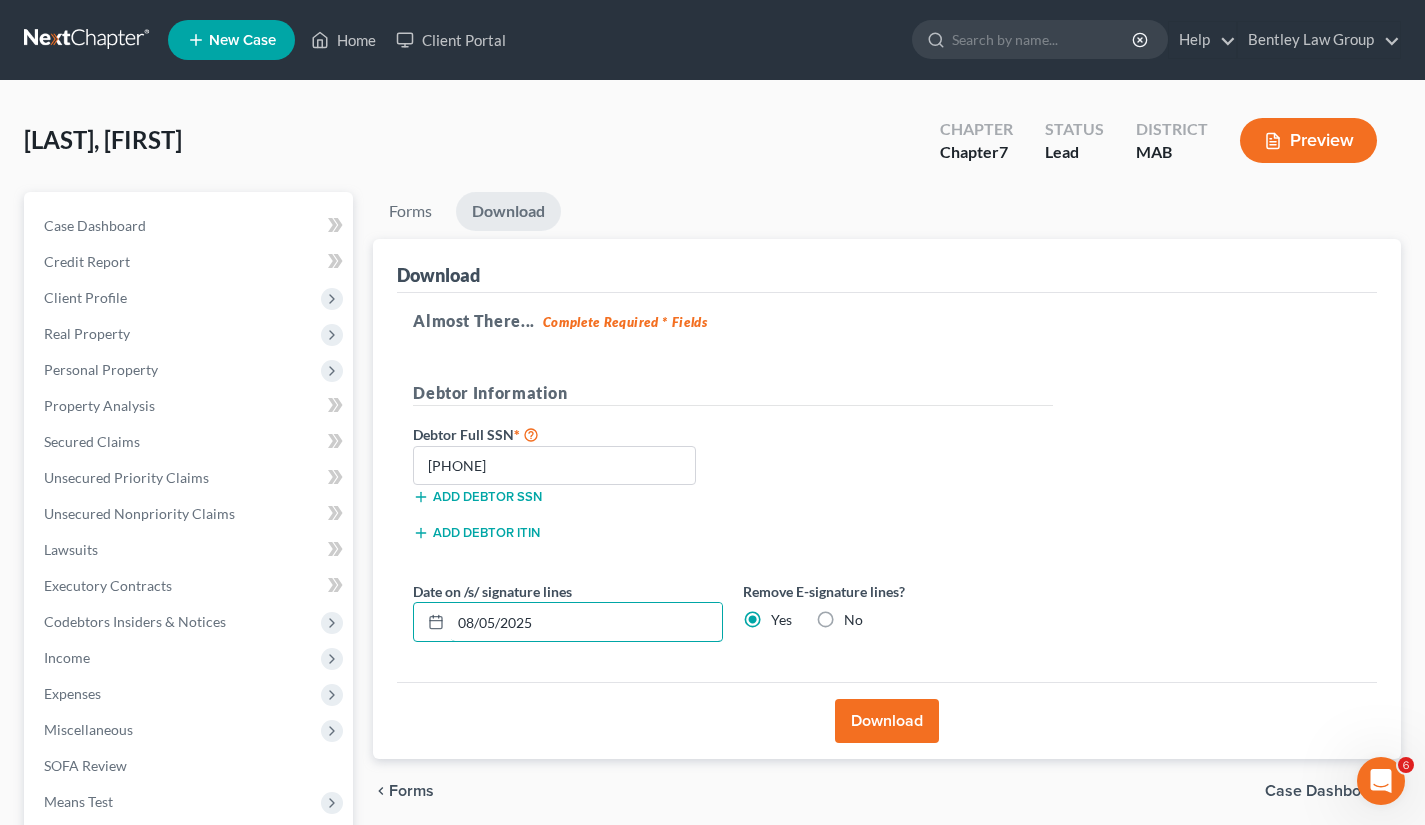 click on "08/05/2025" at bounding box center (586, 622) 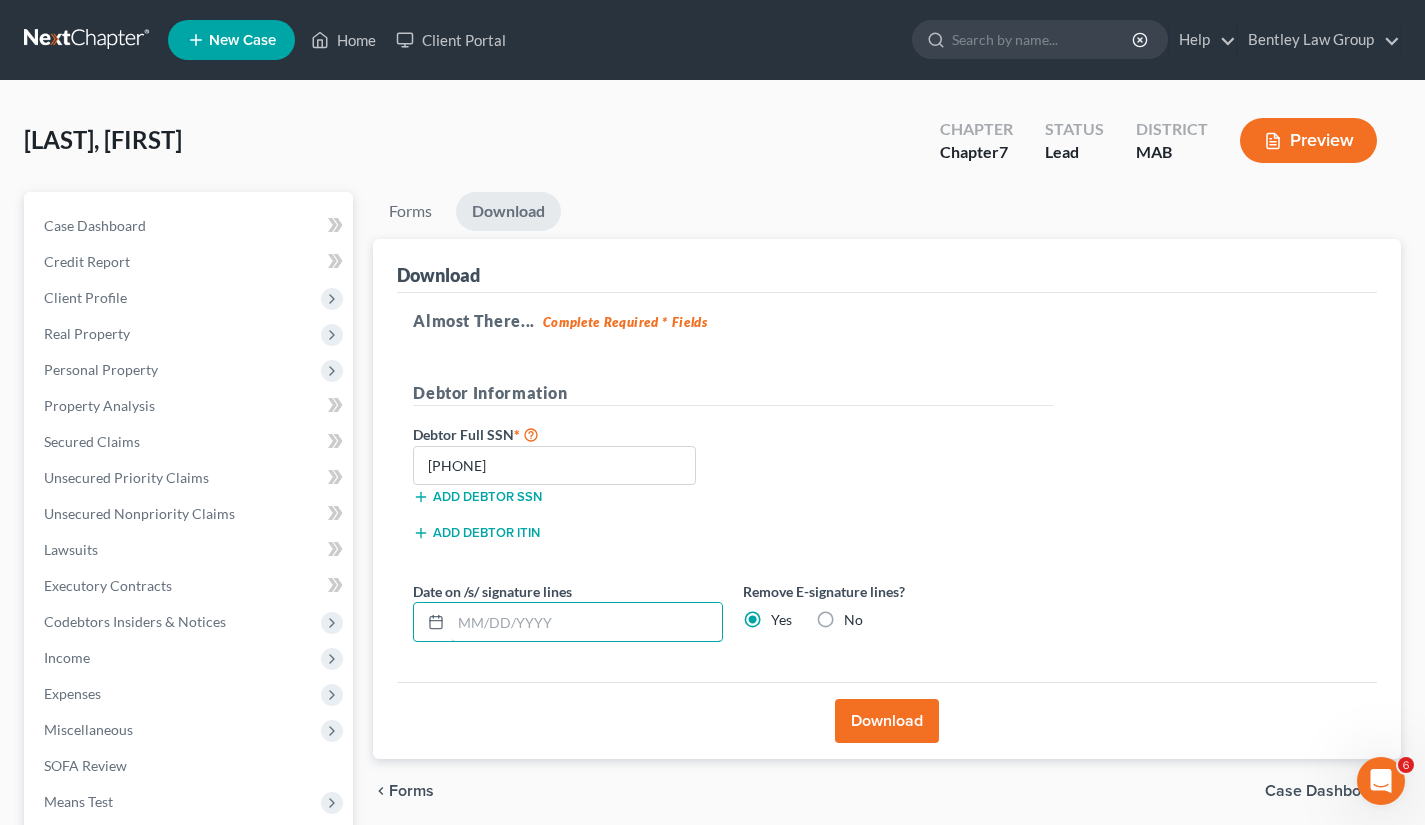 type 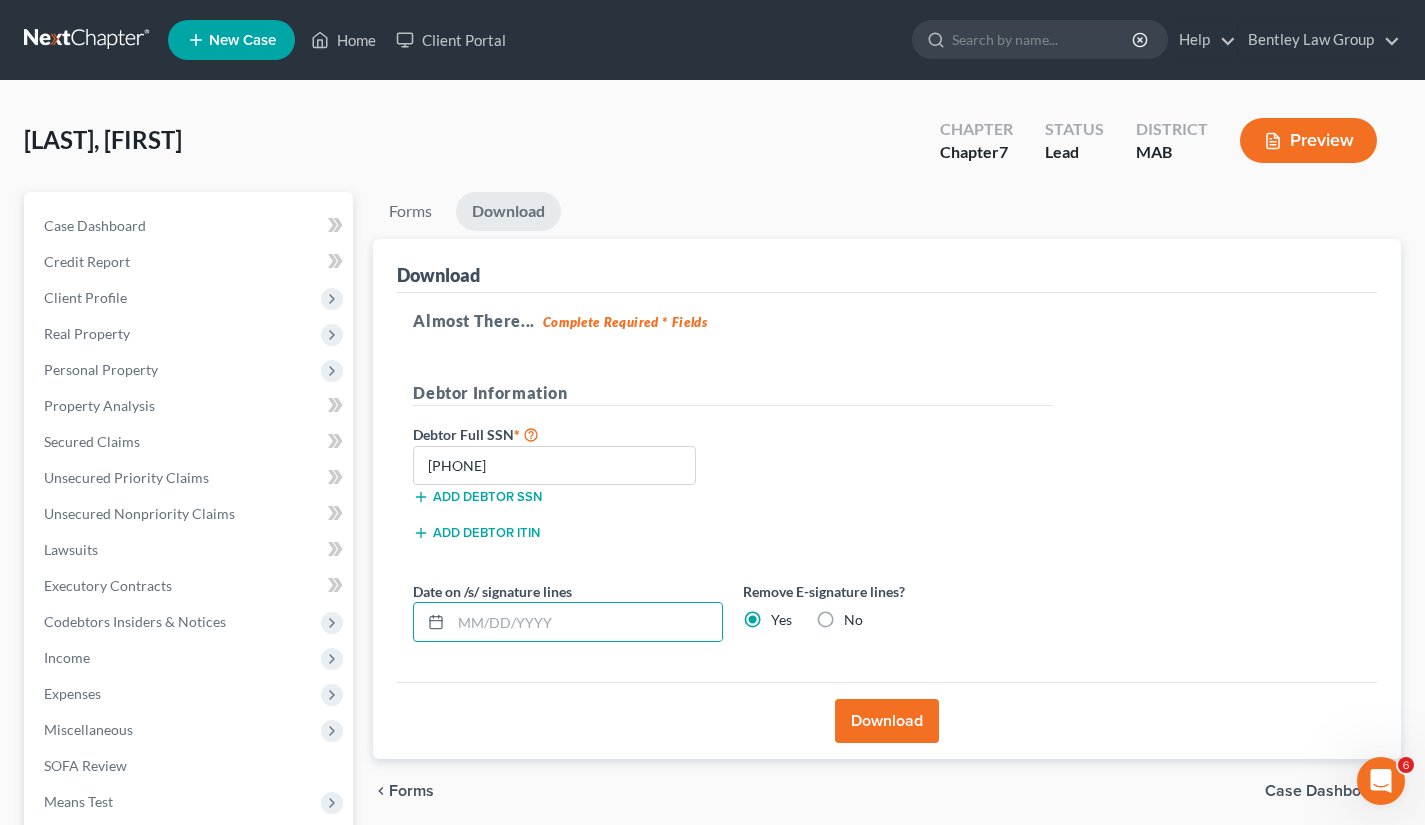 click on "Download" at bounding box center (887, 721) 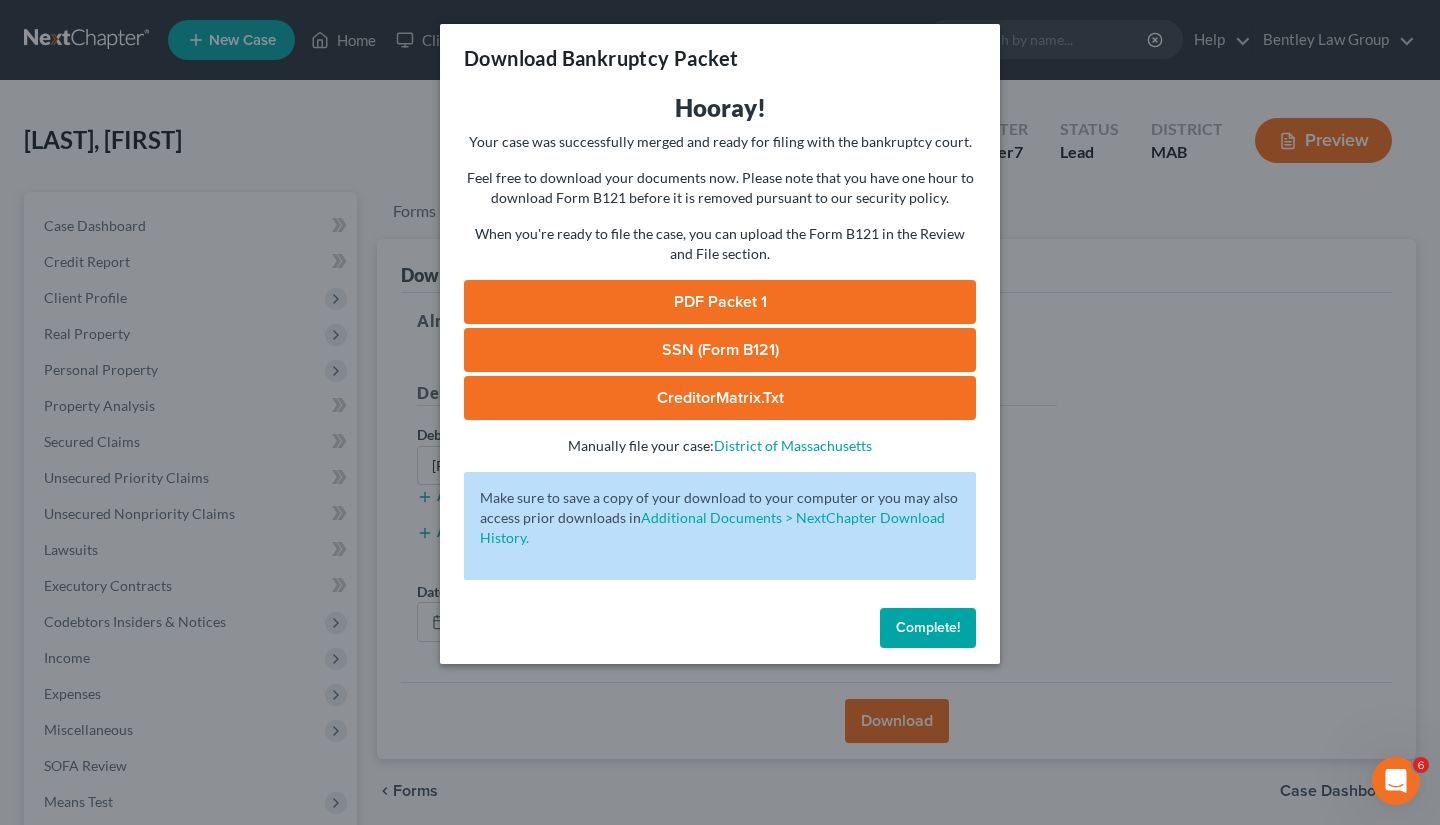 click on "Download Bankruptcy Packet
Hooray! Your case was successfully merged and ready for filing with the bankruptcy court. Feel free to download your documents now. Please note that you have one hour to download Form B121 before it is removed pursuant to our security policy. When you're ready to file the case, you can upload the Form B121 in the Review and File section. PDF Packet 1 SSN (Form B121) CreditorMatrix.txt -  Manually file your case:  District of Massachusetts Oops! There was an error with generating the download packet. -
Make sure to save a copy of your download to your computer or you may also access prior downloads in  Additional Documents > NextChapter Download History.
Complete!" at bounding box center (720, 412) 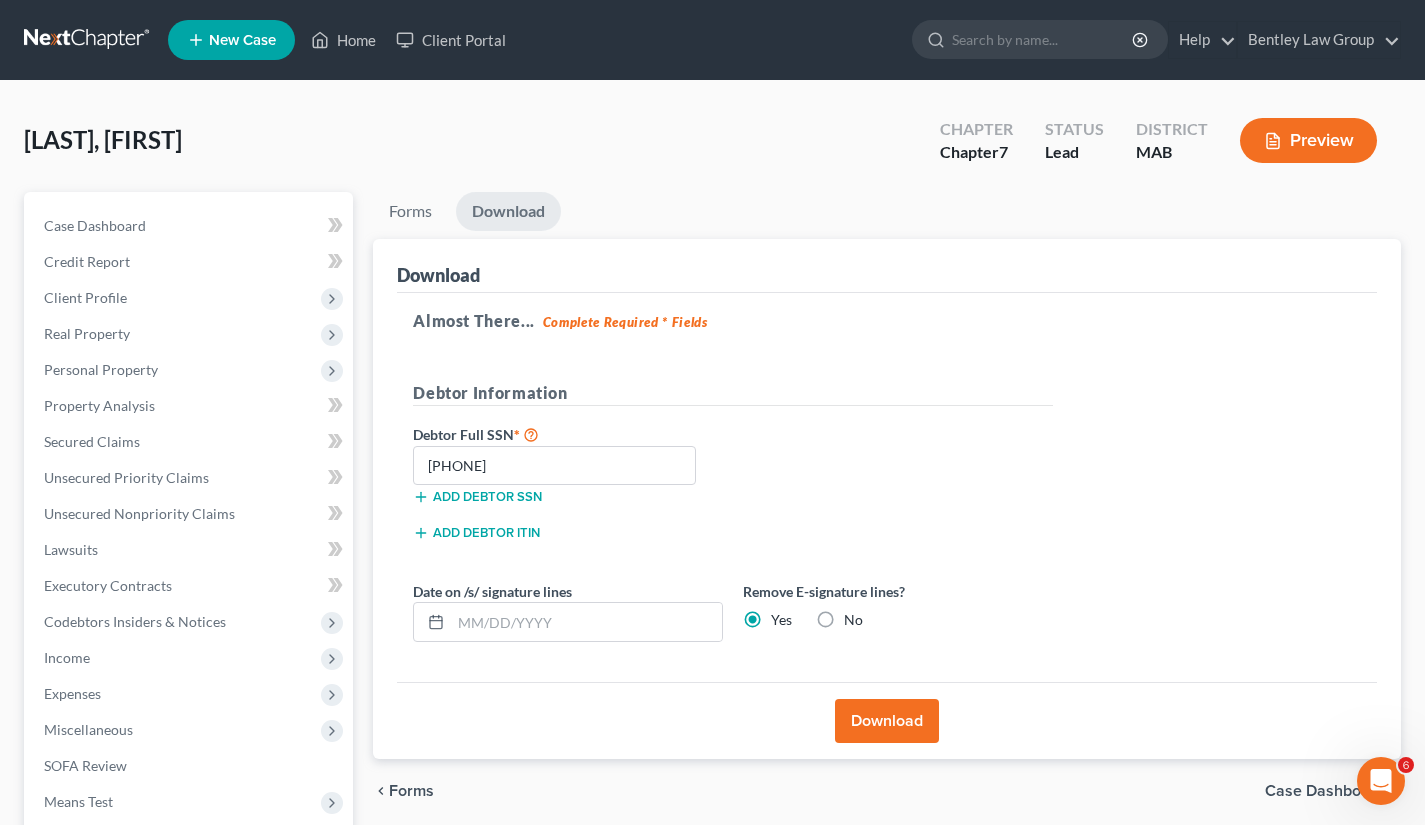 click on "Download" at bounding box center [887, 721] 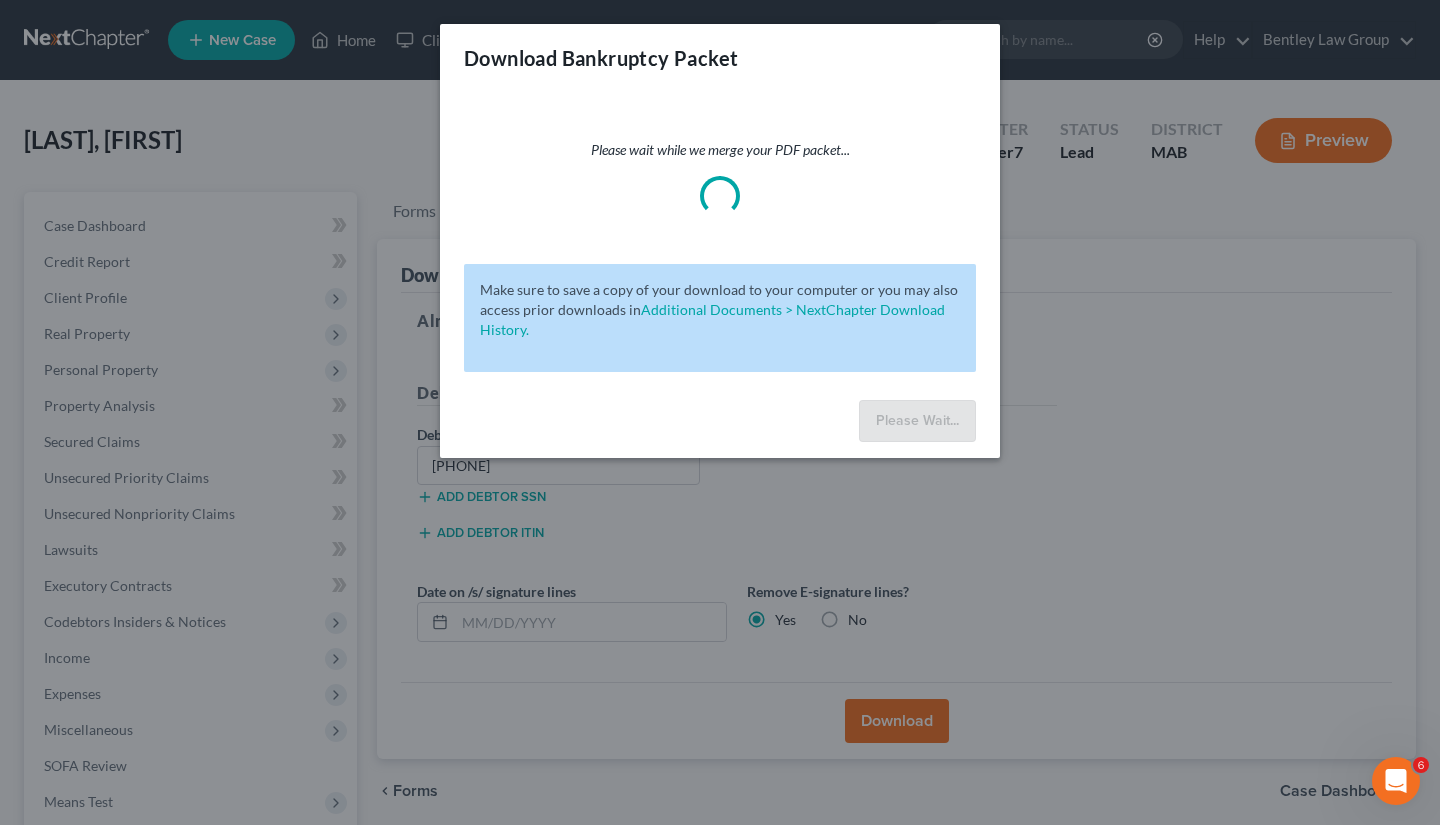 click on "Download Bankruptcy Packet
Please wait while we merge your PDF packet...
Make sure to save a copy of your download to your computer or you may also access prior downloads in  Additional Documents > NextChapter Download History.
Please Wait..." at bounding box center (720, 412) 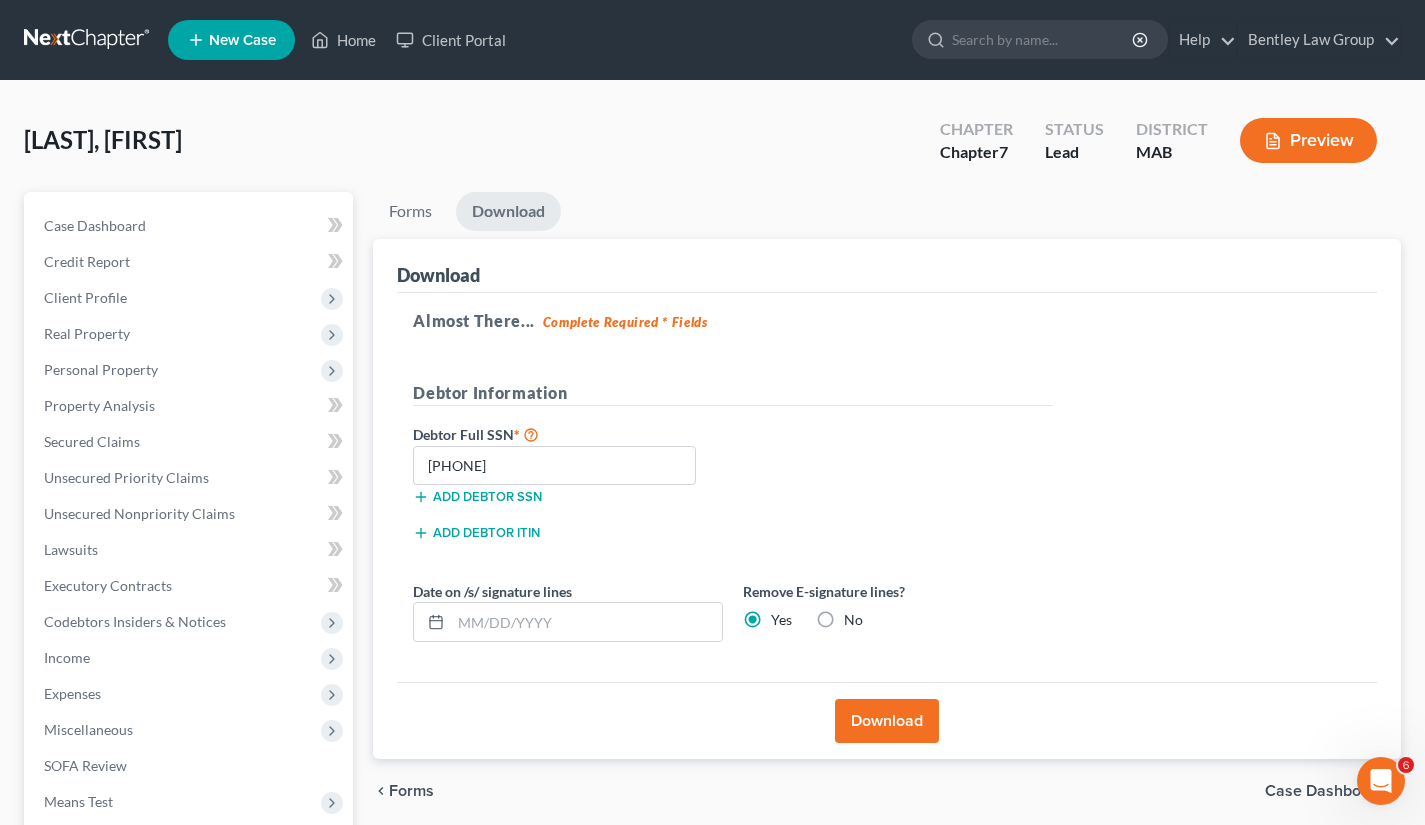 scroll, scrollTop: 236, scrollLeft: 0, axis: vertical 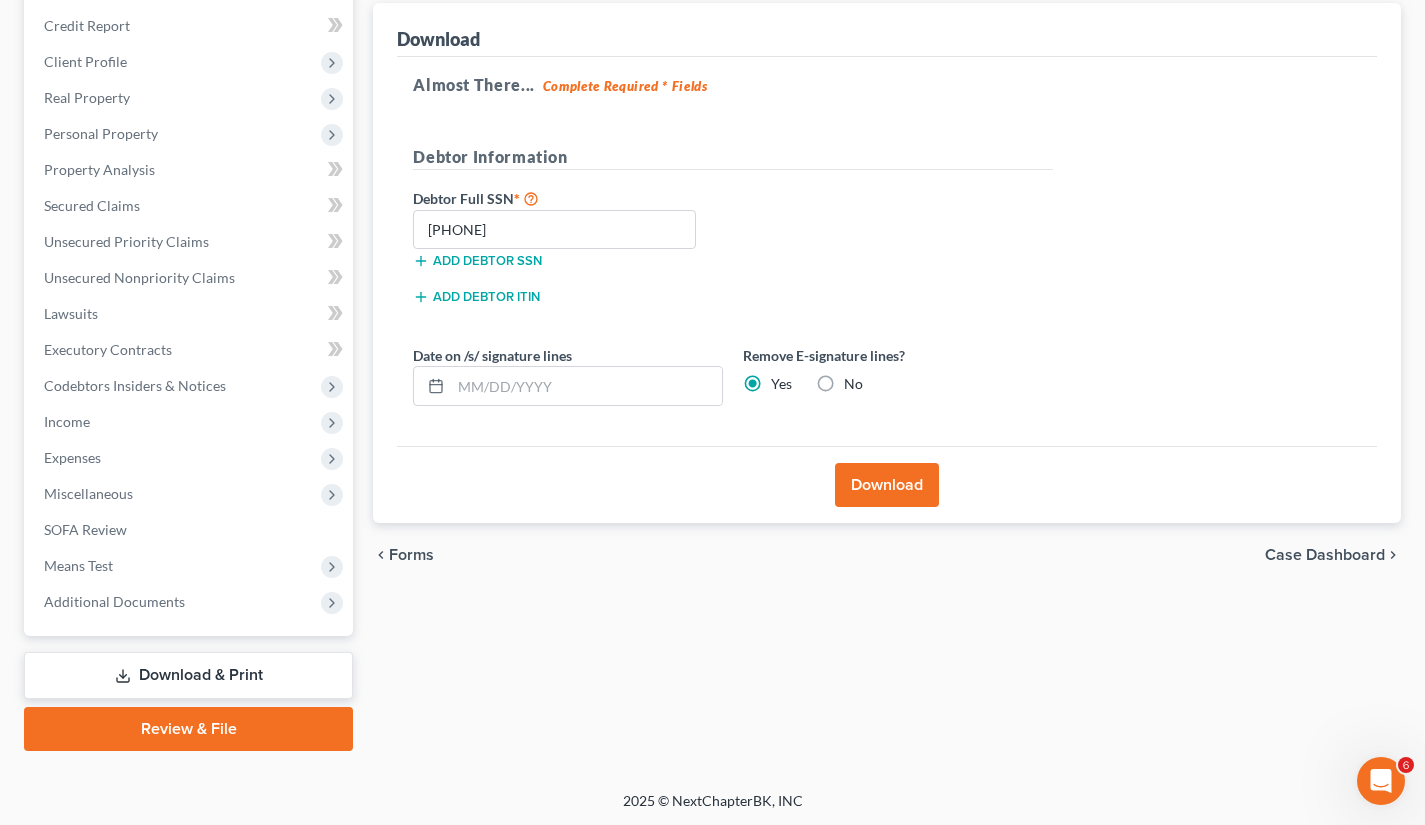 click on "Additional Documents" at bounding box center (114, 601) 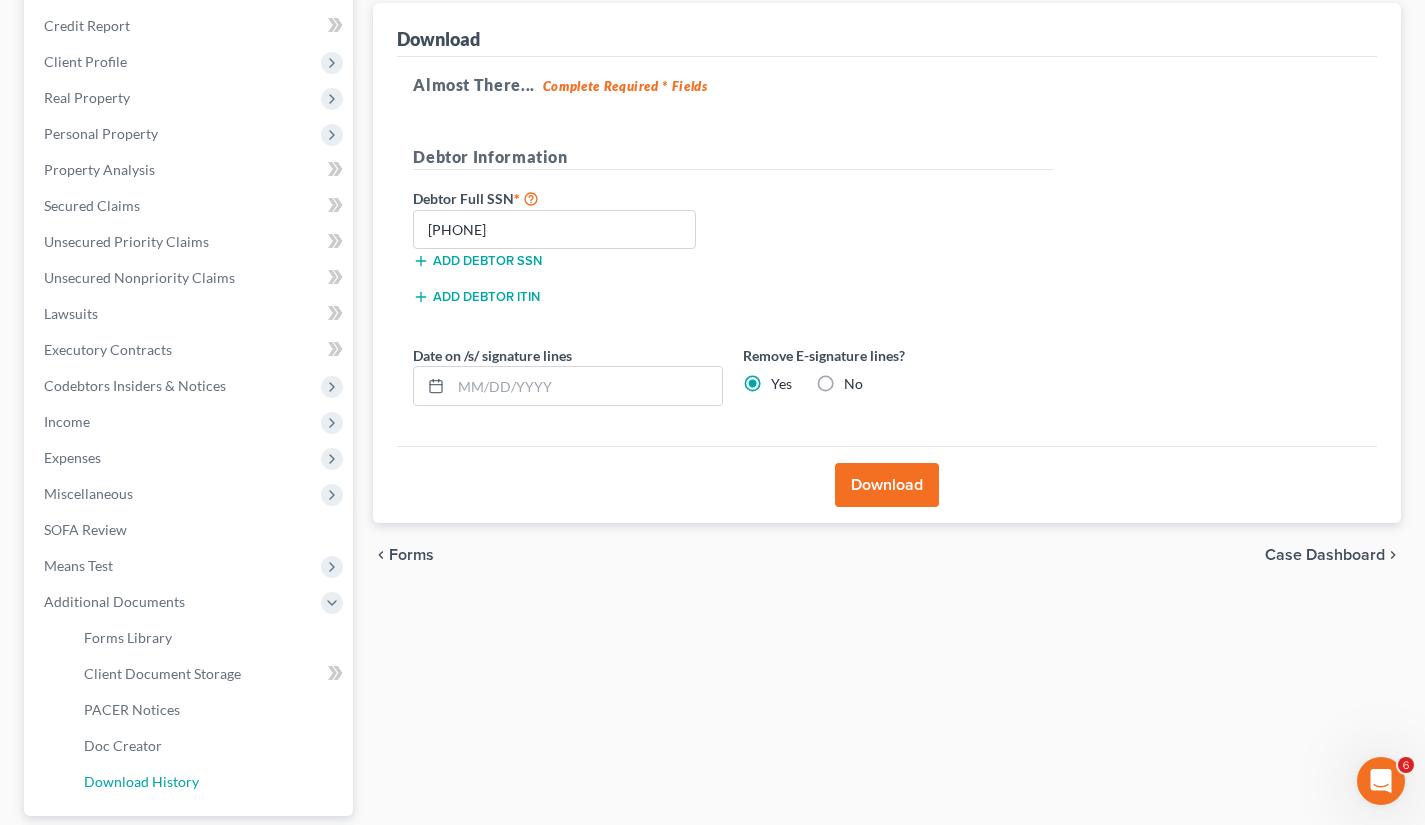click on "Download History" at bounding box center (141, 781) 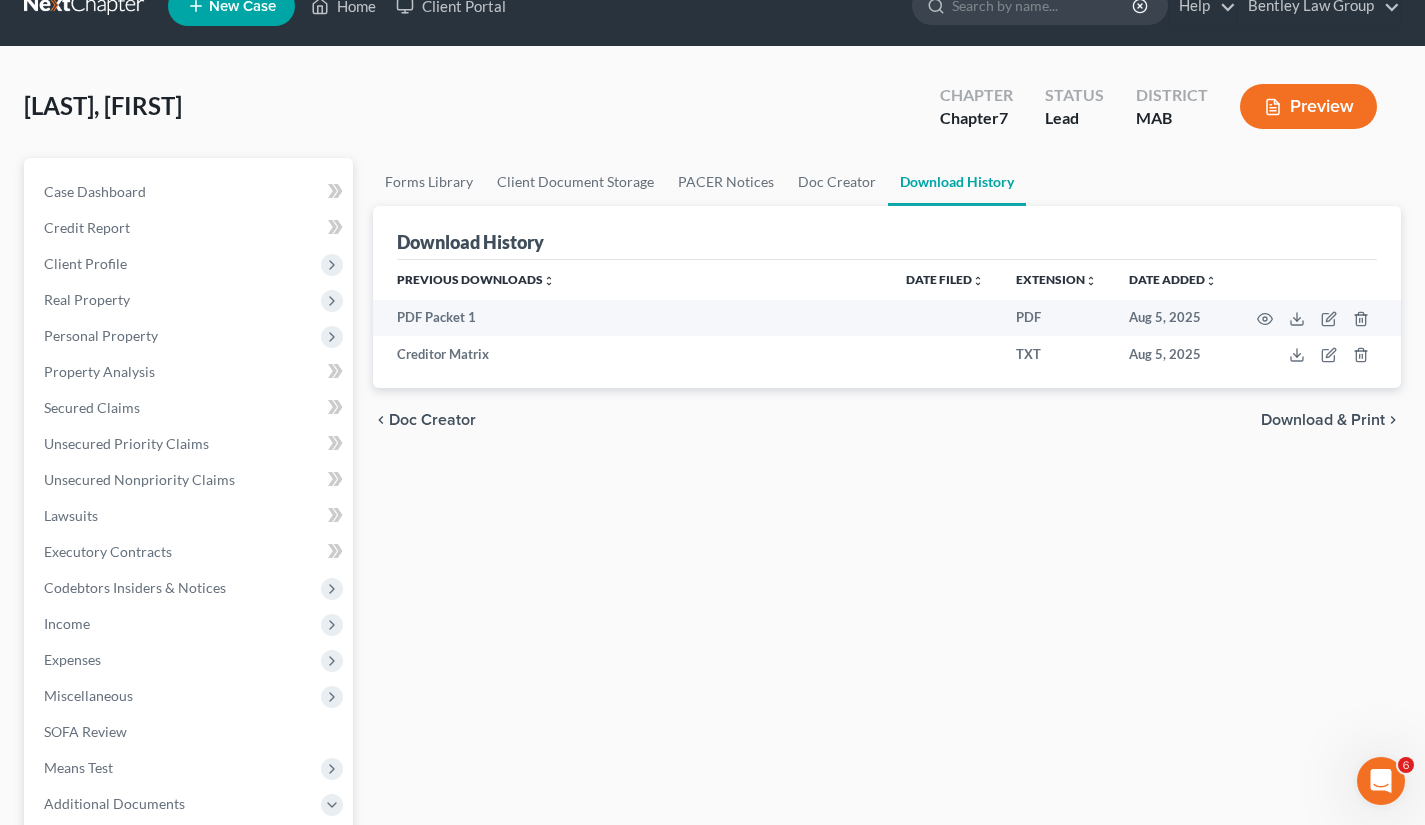 scroll, scrollTop: 0, scrollLeft: 0, axis: both 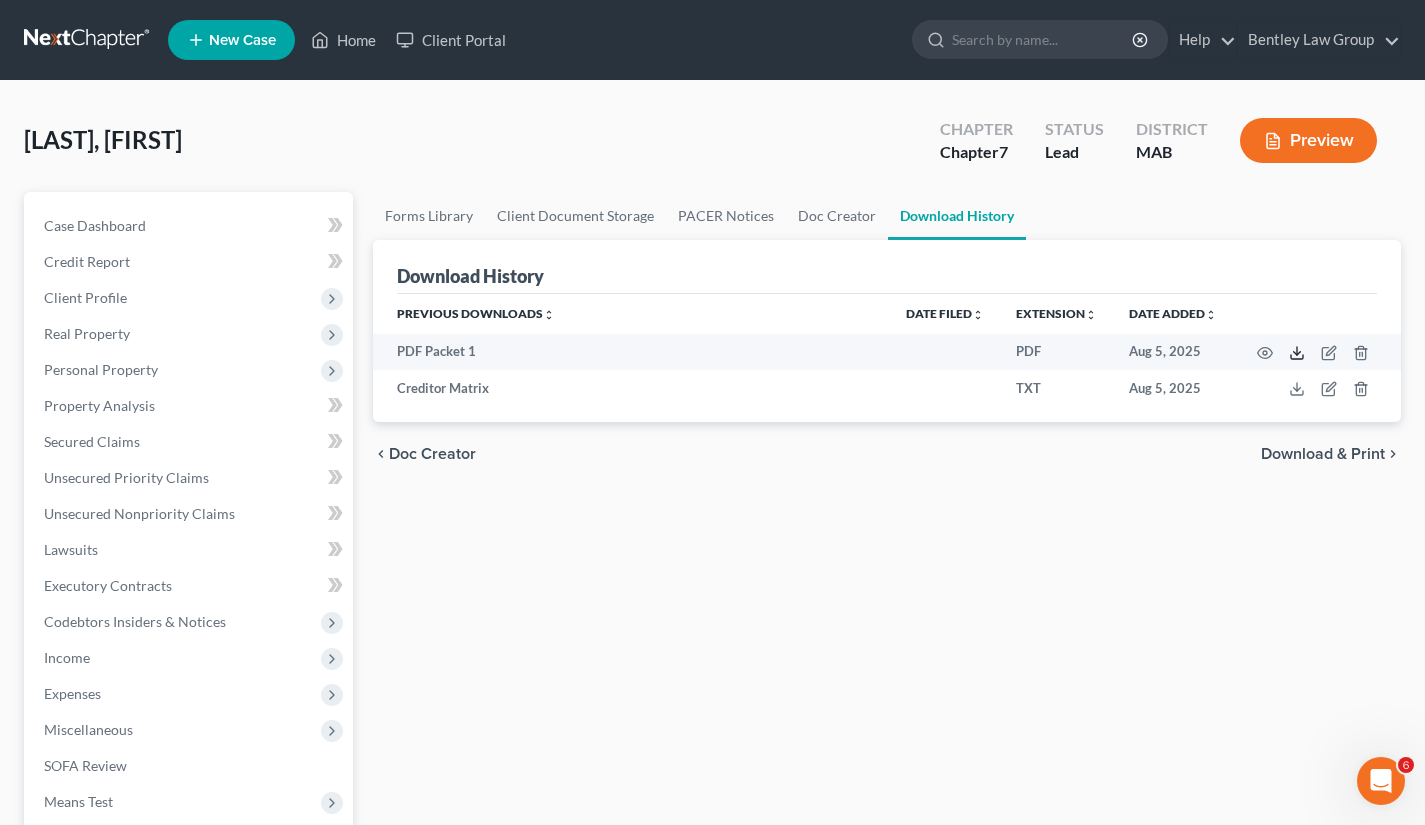 click 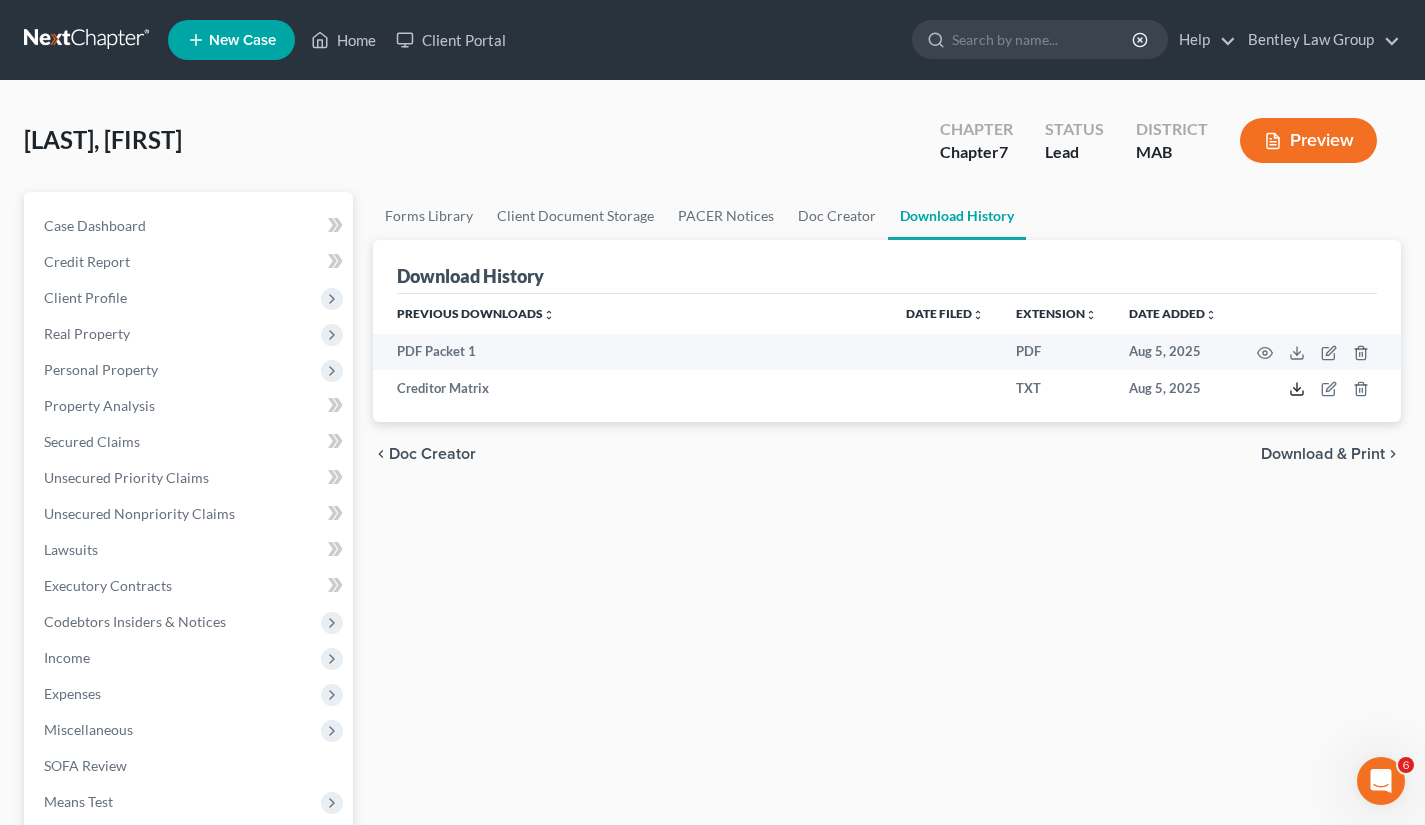 click 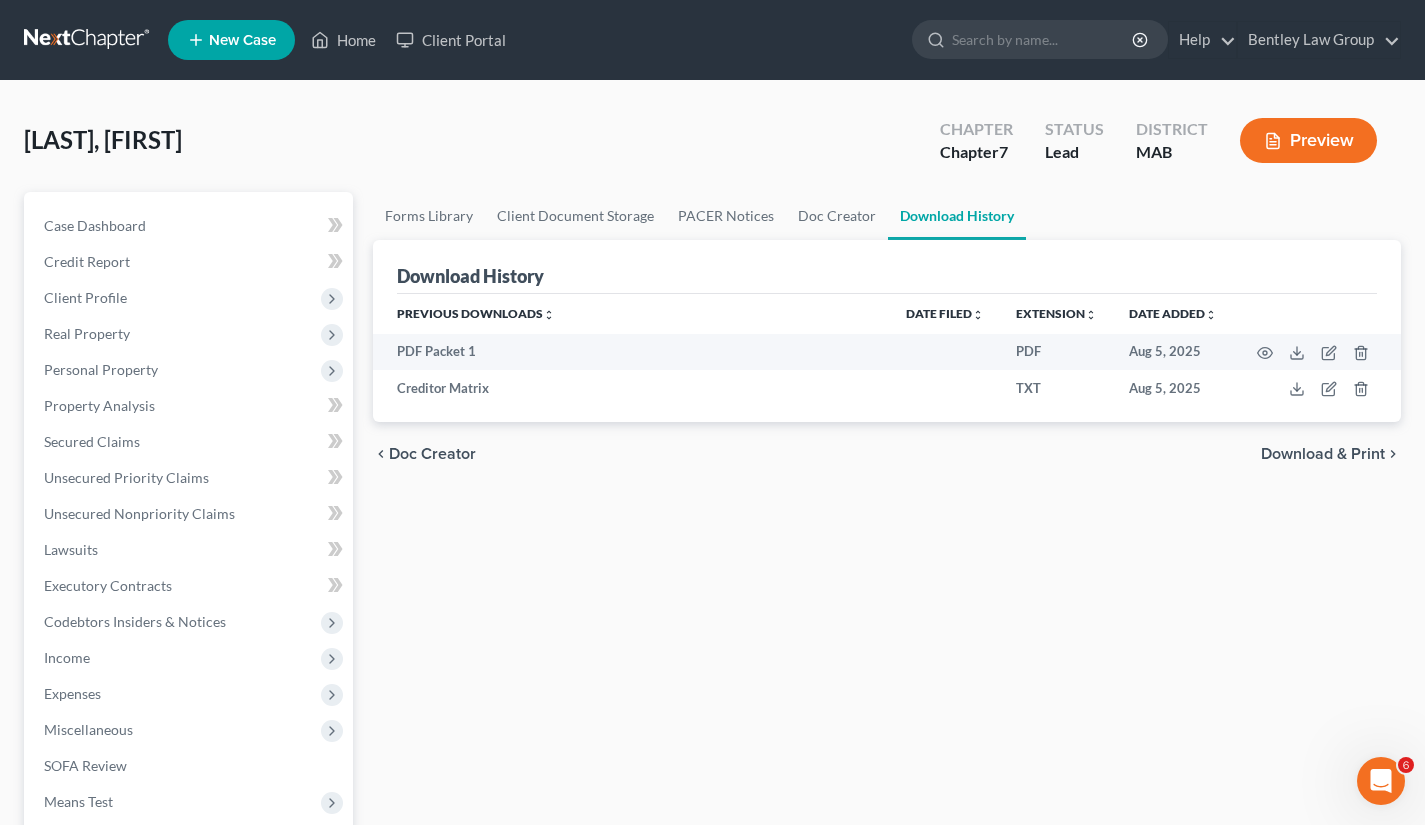 click on "Personal Property" at bounding box center [190, 370] 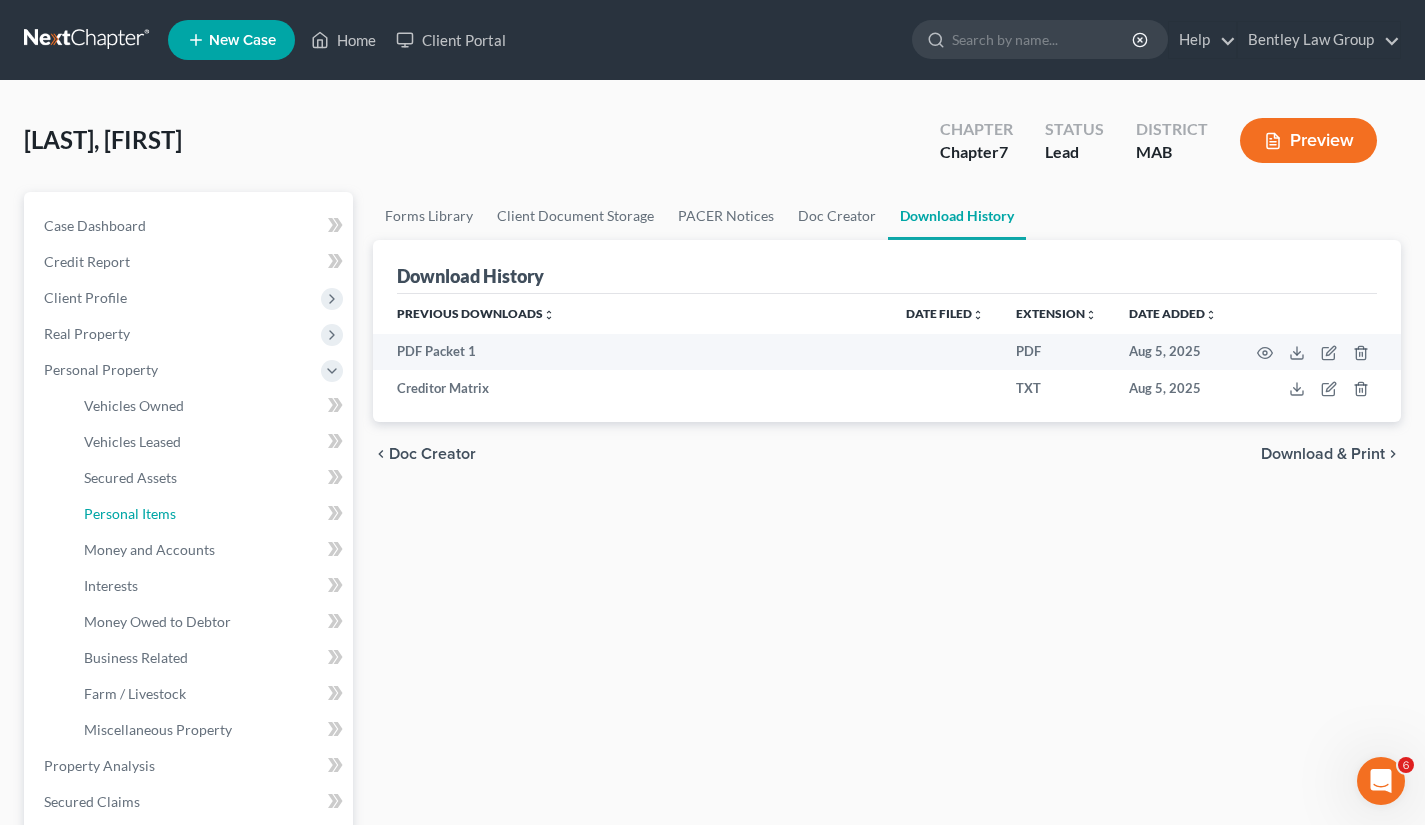 click on "Personal Items" at bounding box center (130, 513) 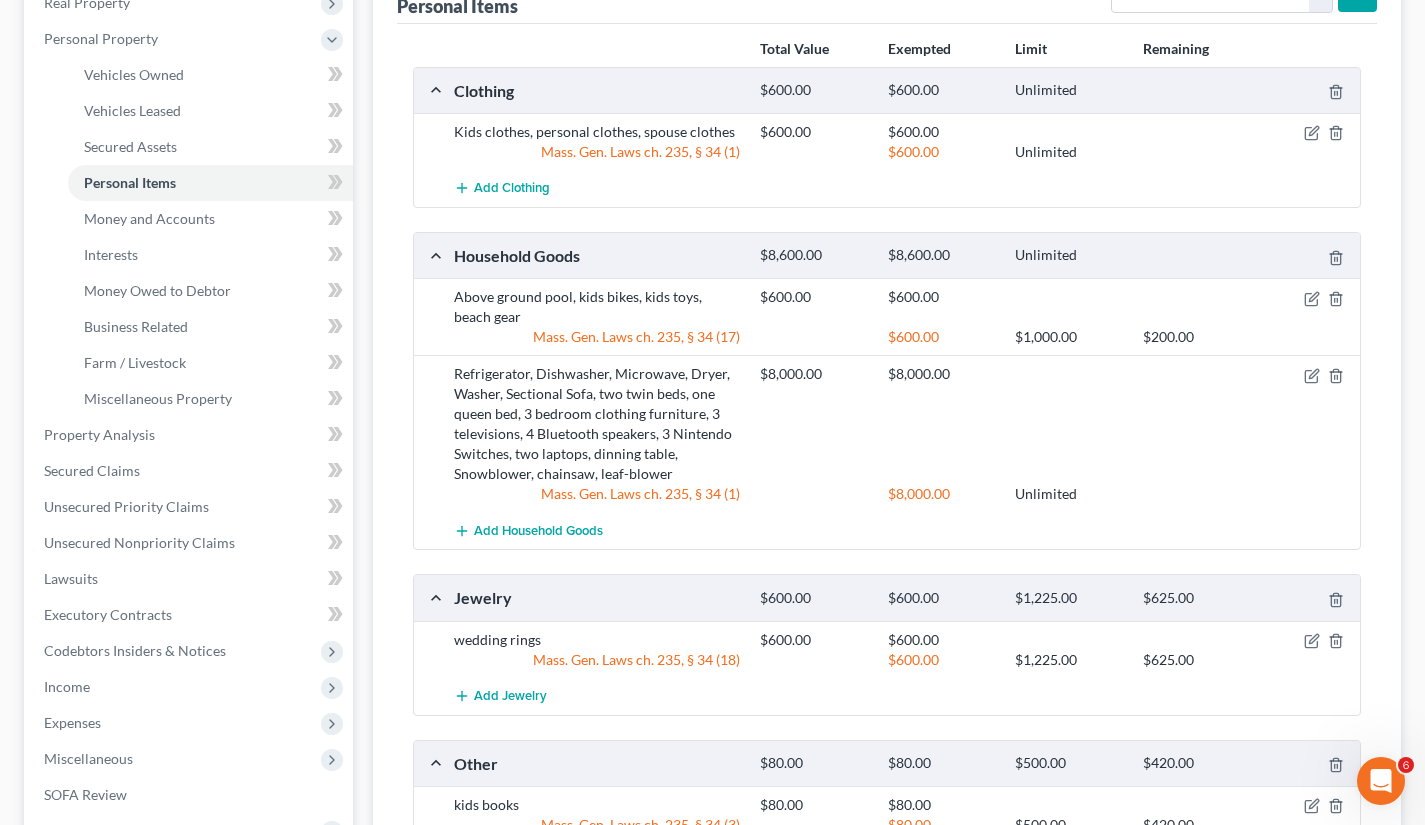 scroll, scrollTop: 329, scrollLeft: 0, axis: vertical 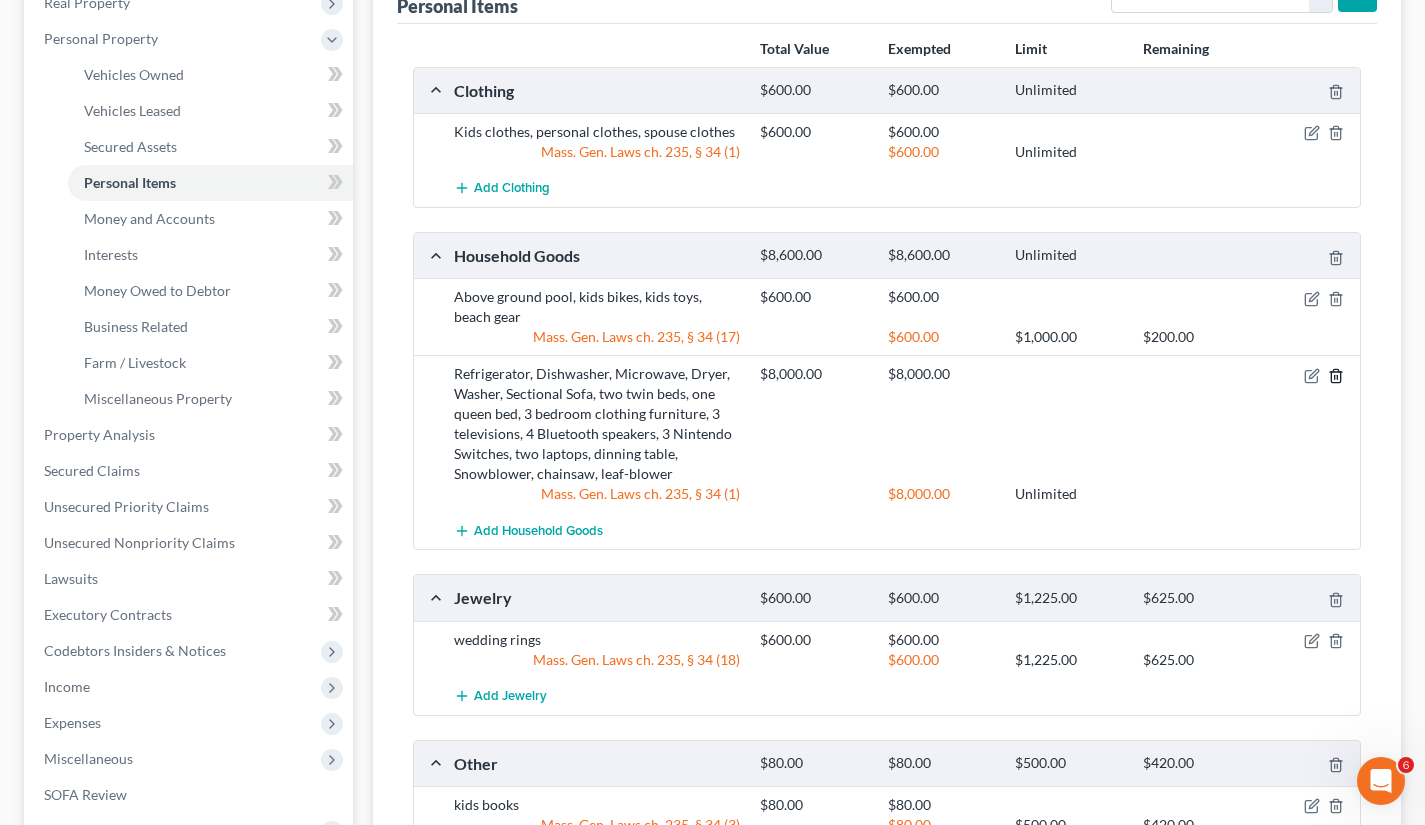 click 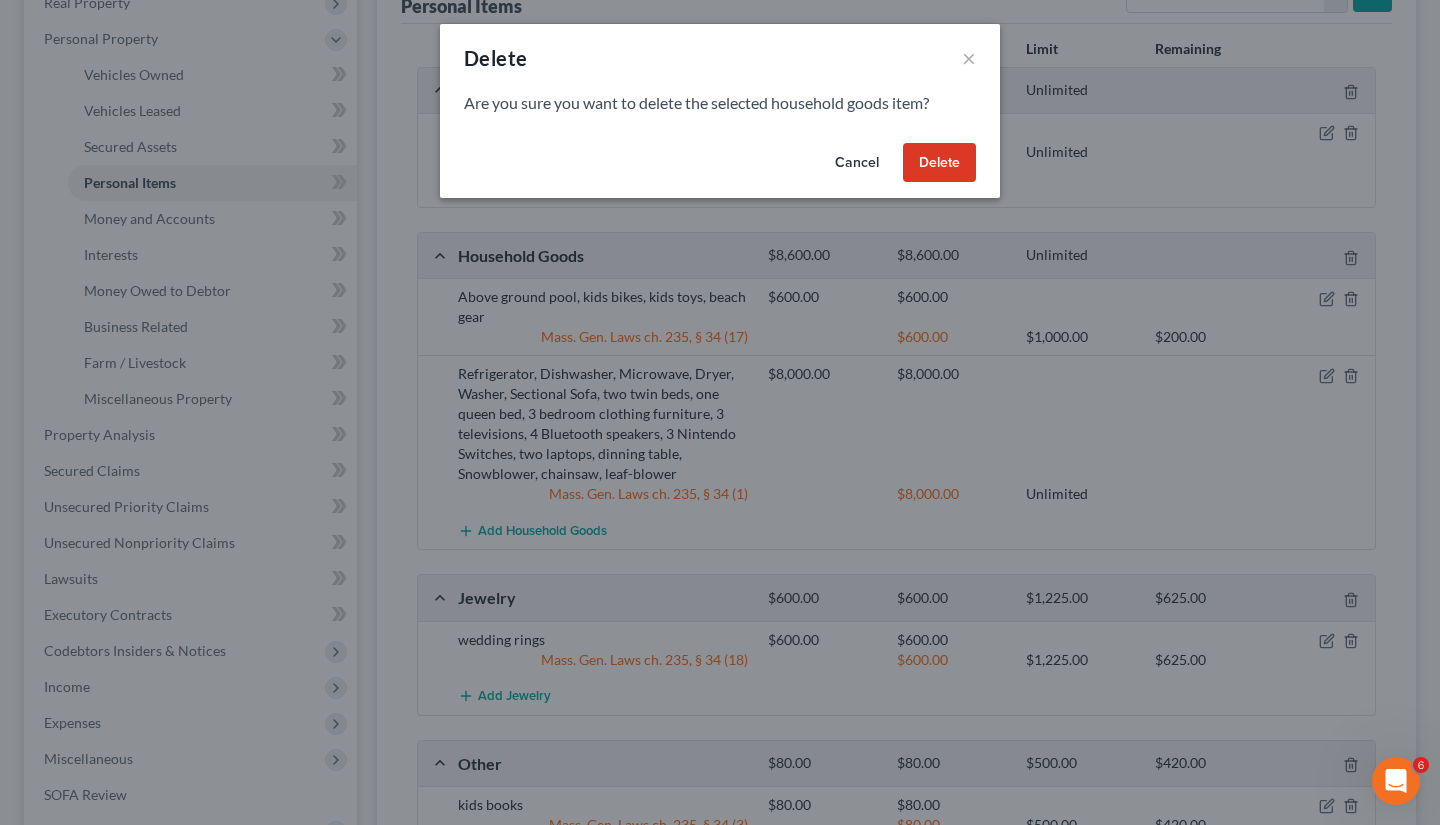 click on "Delete" at bounding box center [939, 163] 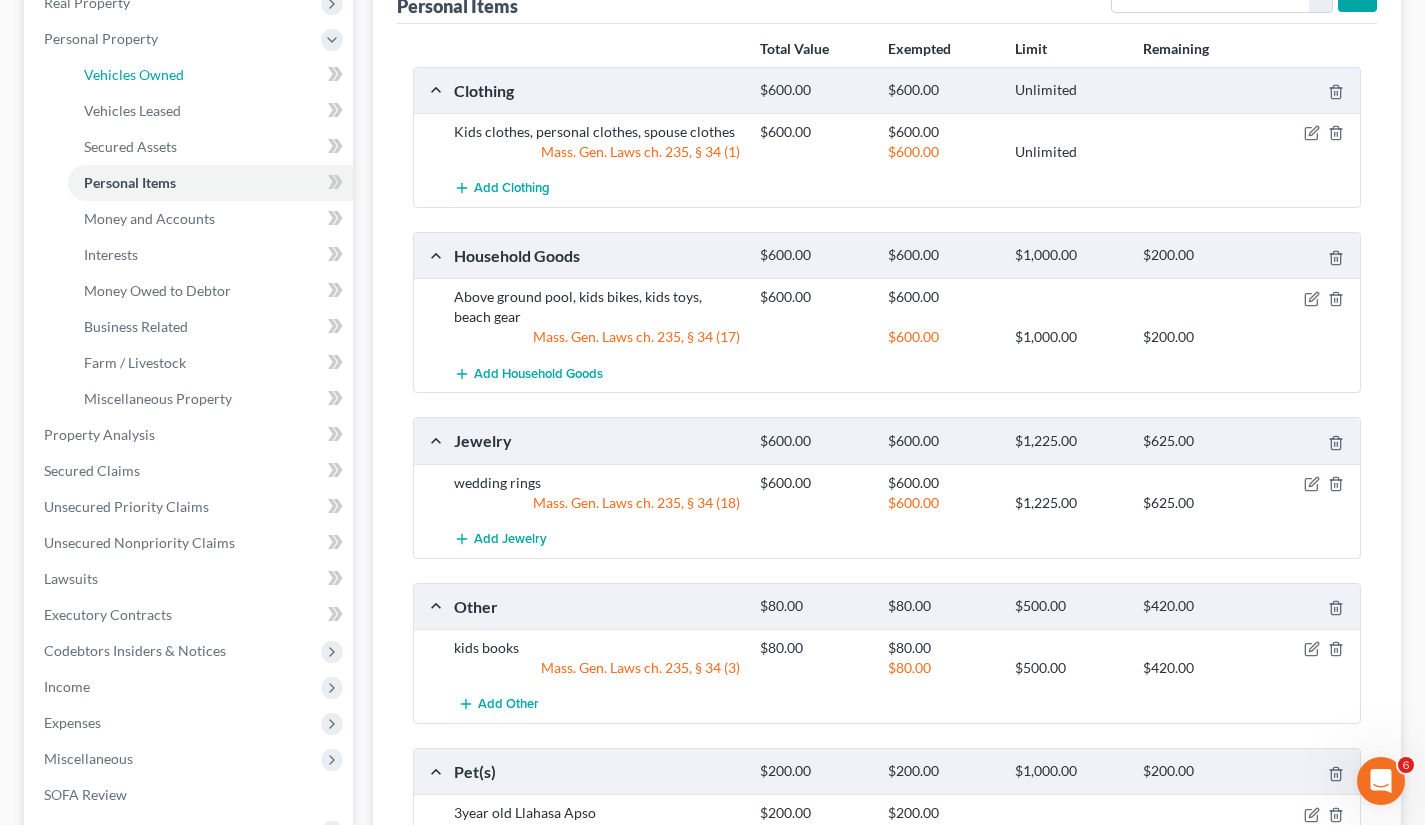 click on "Vehicles Owned" at bounding box center (210, 75) 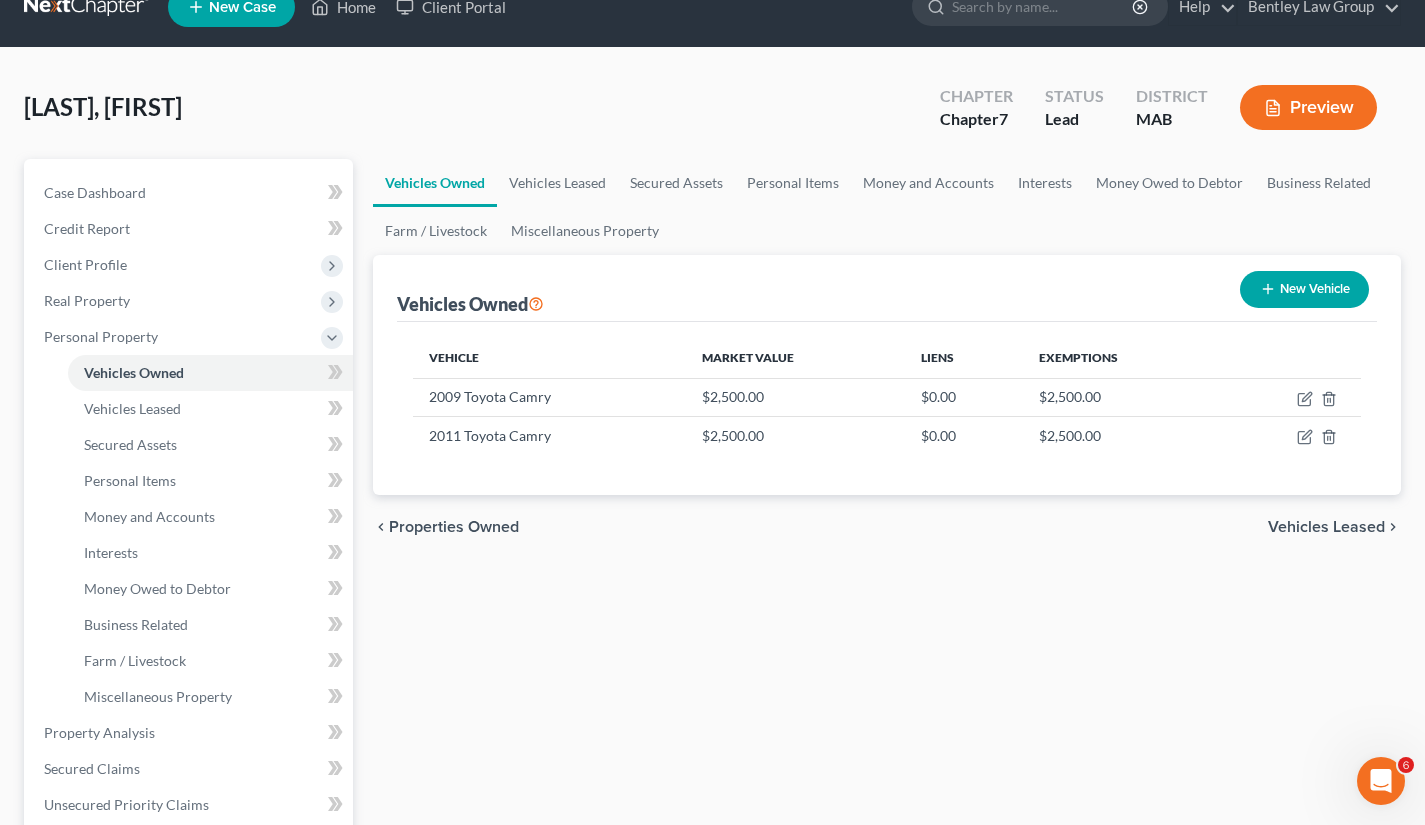 scroll, scrollTop: 0, scrollLeft: 0, axis: both 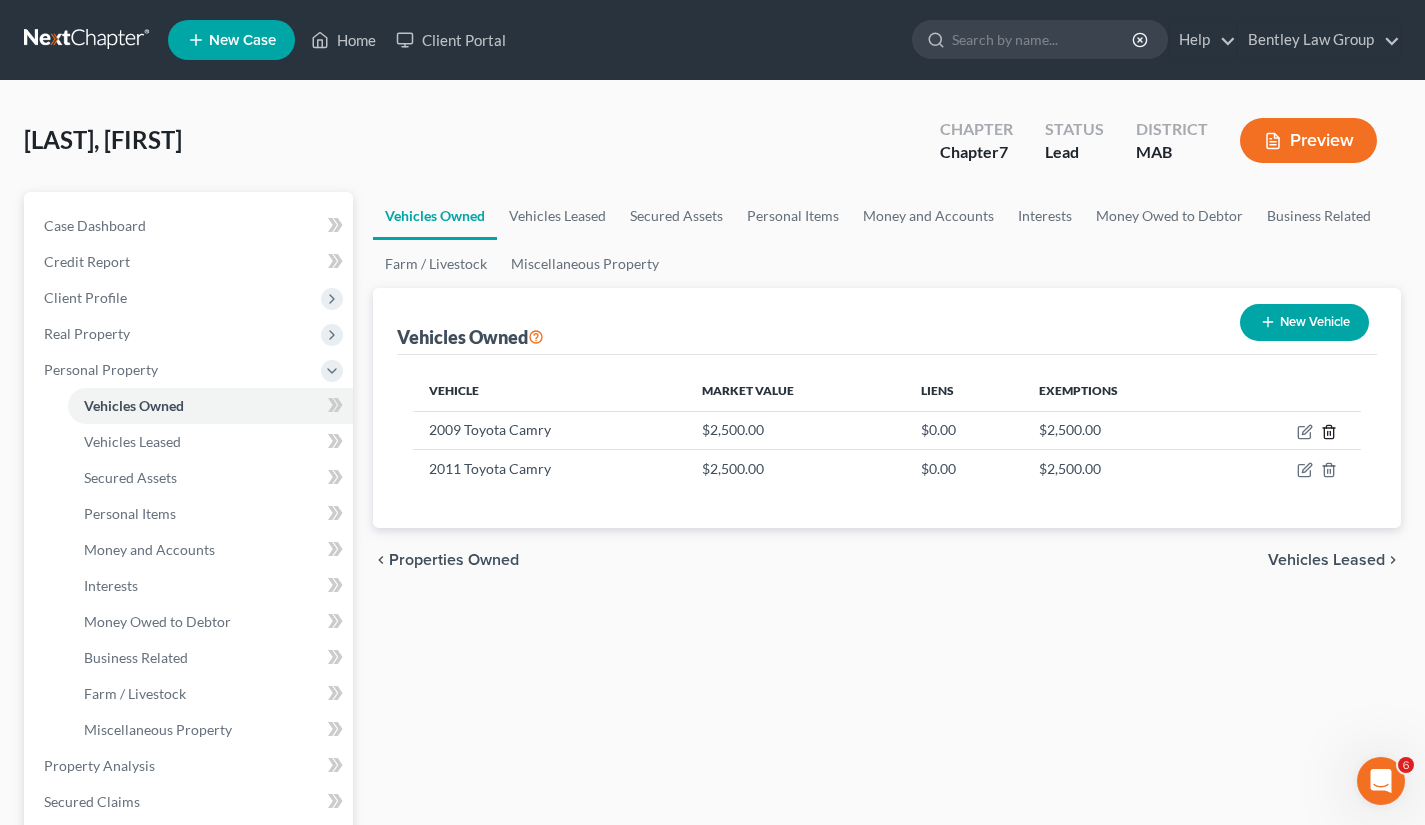 click 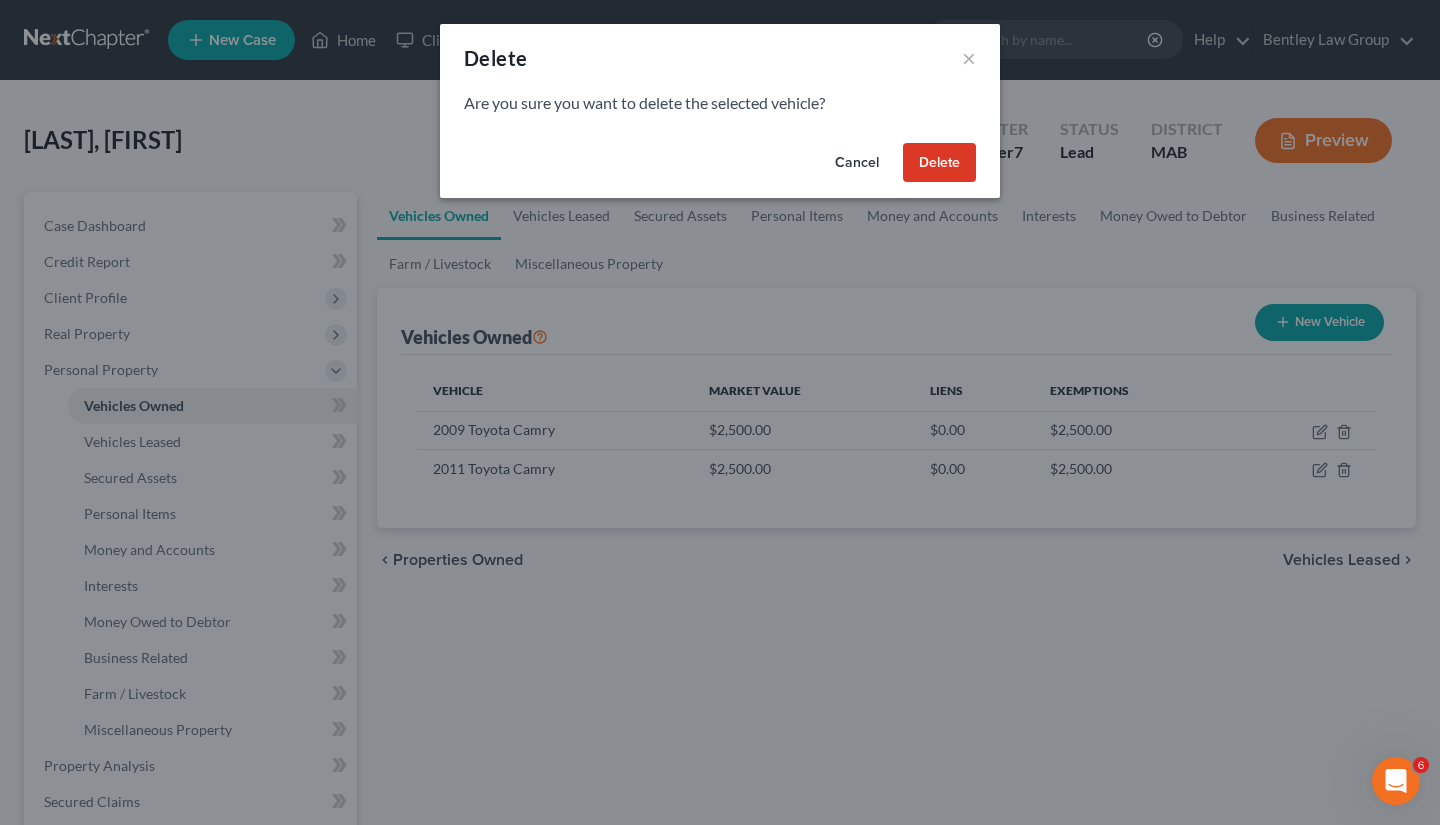 click on "Delete" at bounding box center [939, 163] 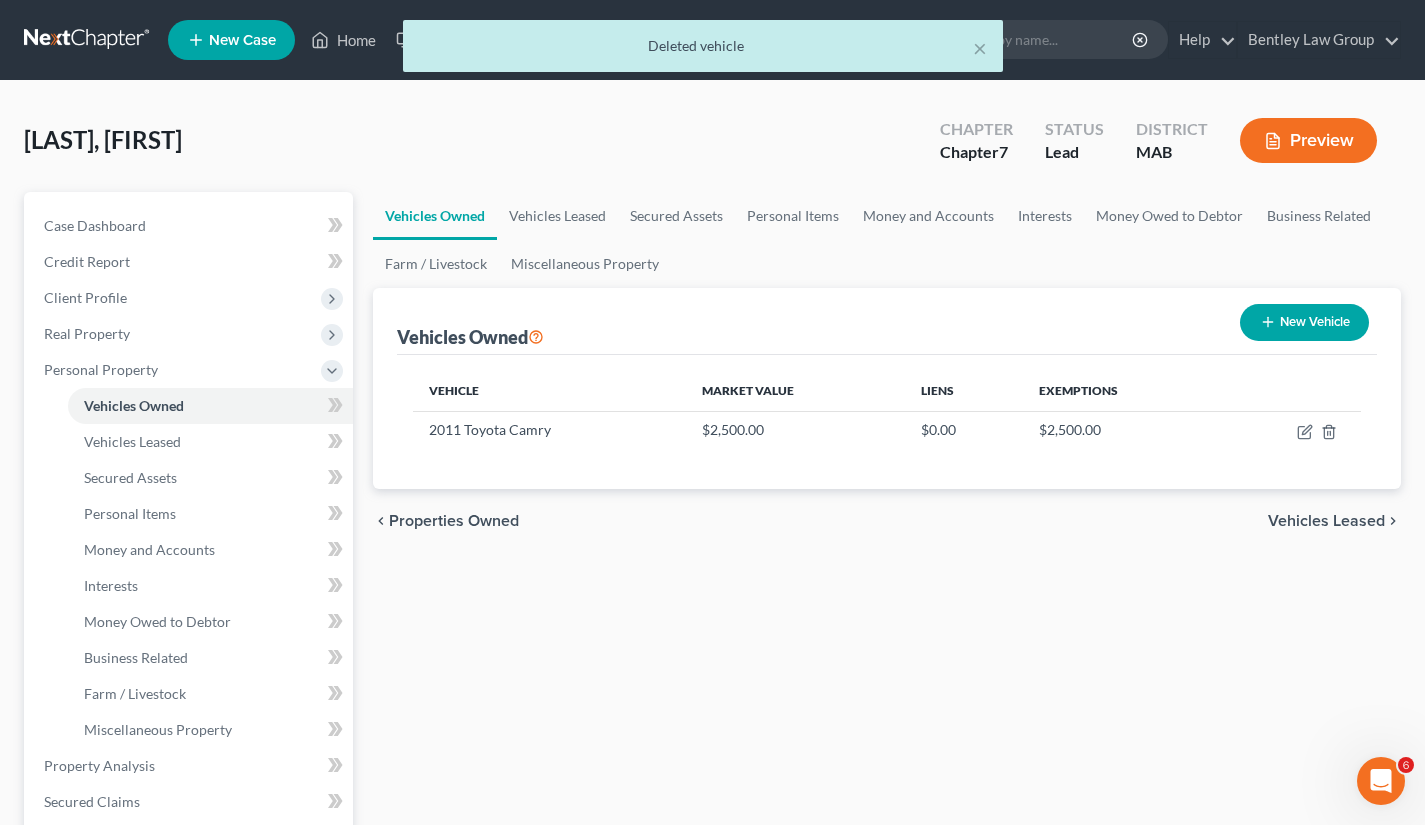 click on "Chapter Chapter  7" at bounding box center (976, 142) 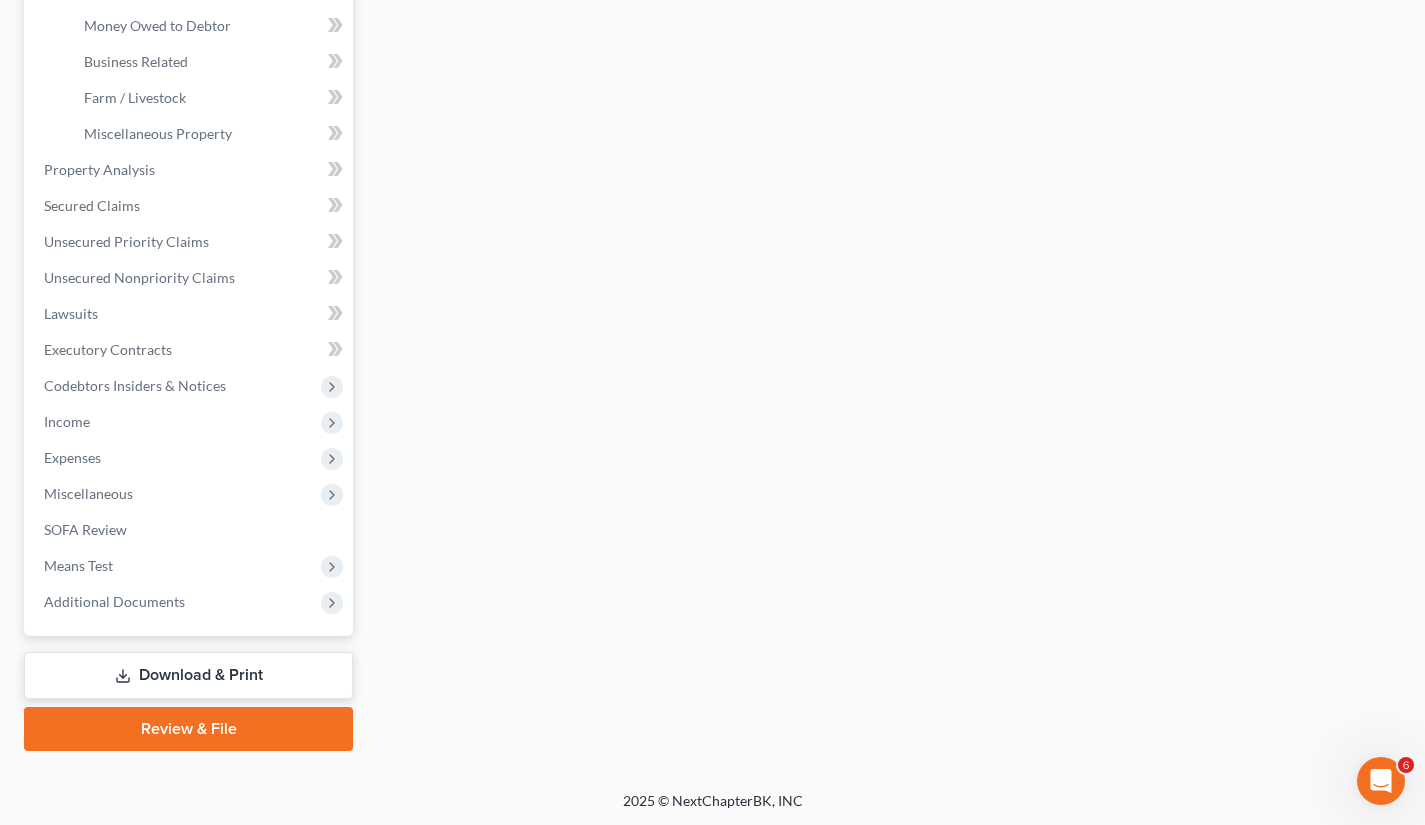 click on "Means Test" at bounding box center (78, 565) 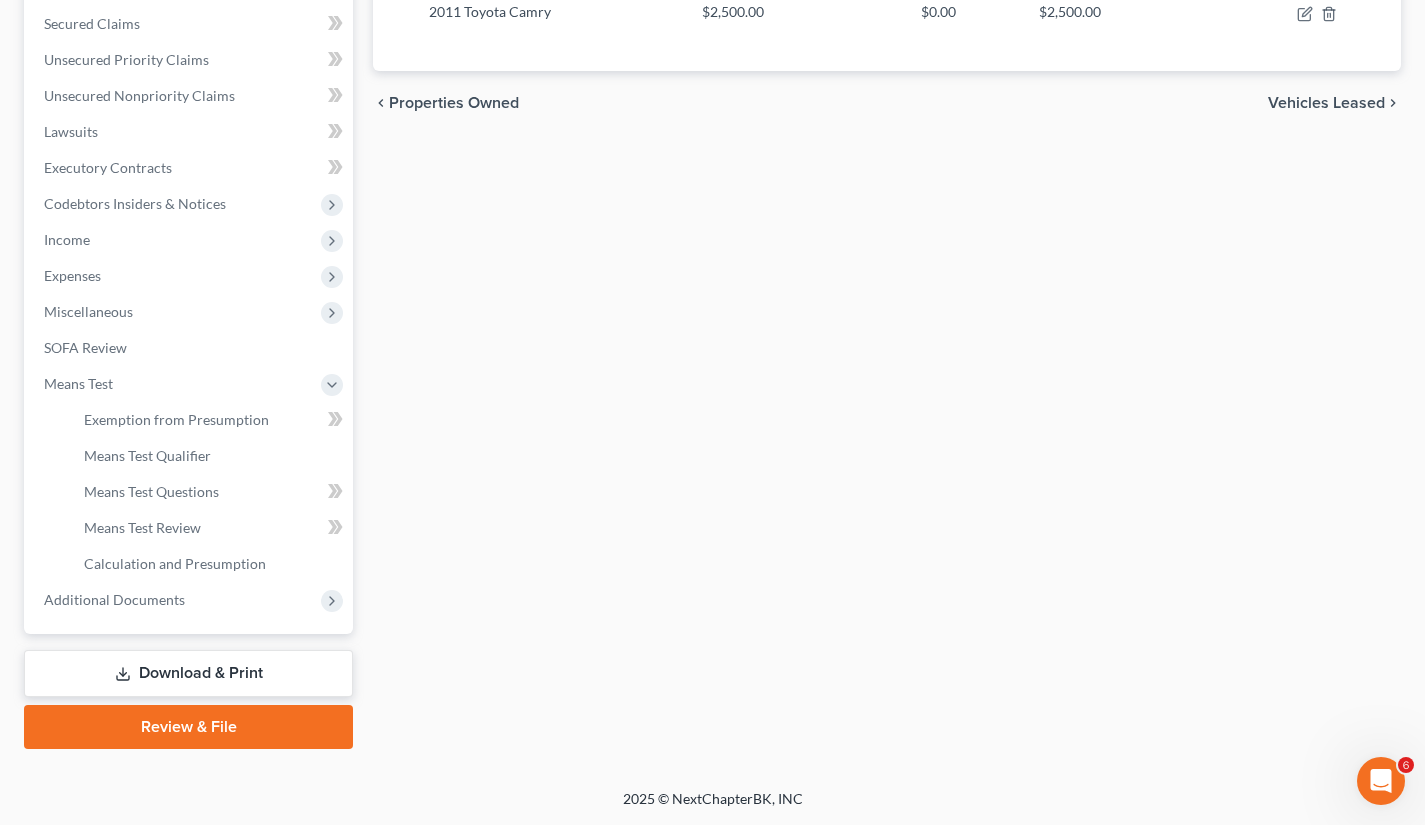 scroll, scrollTop: 416, scrollLeft: 0, axis: vertical 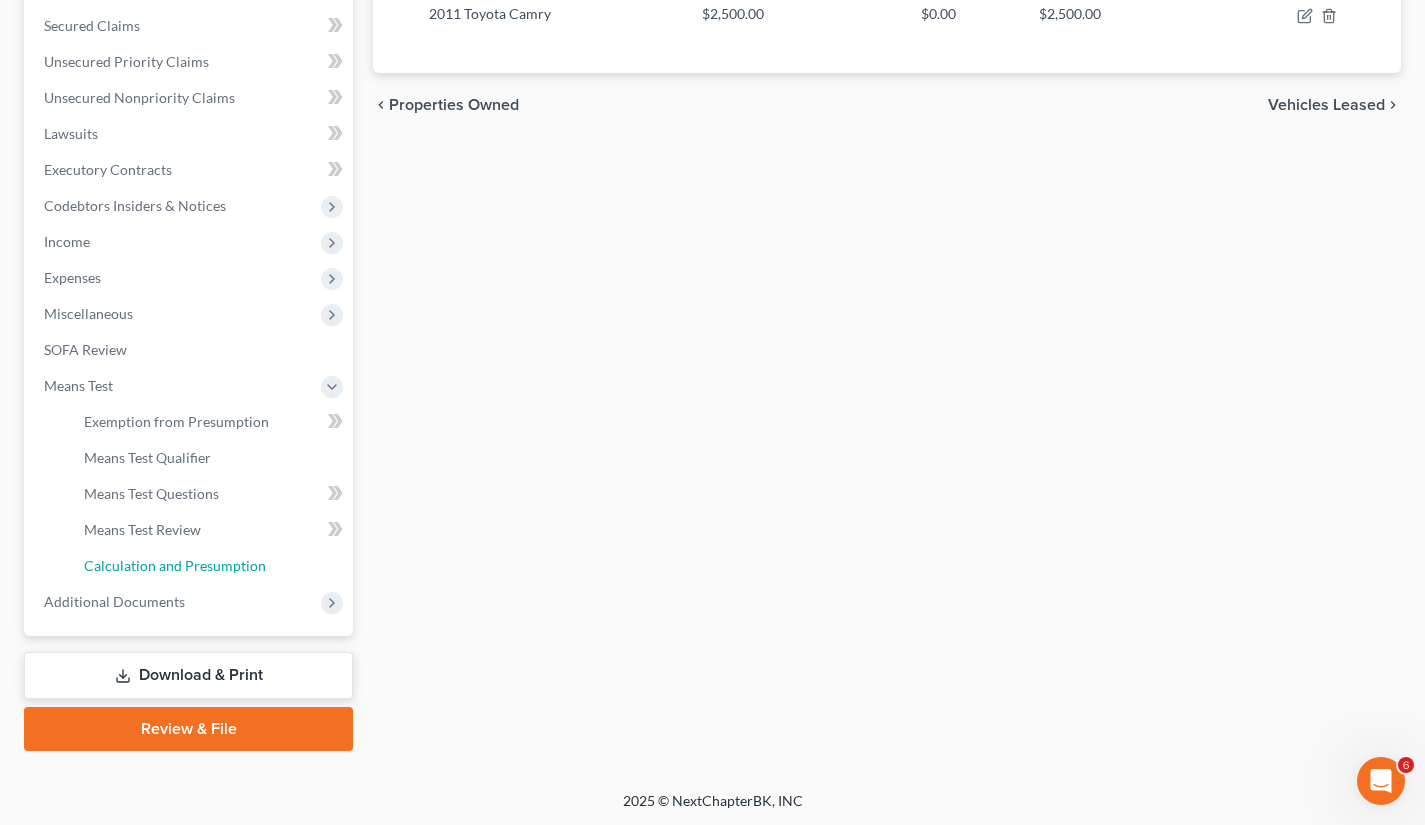 click on "Calculation and Presumption" at bounding box center [175, 565] 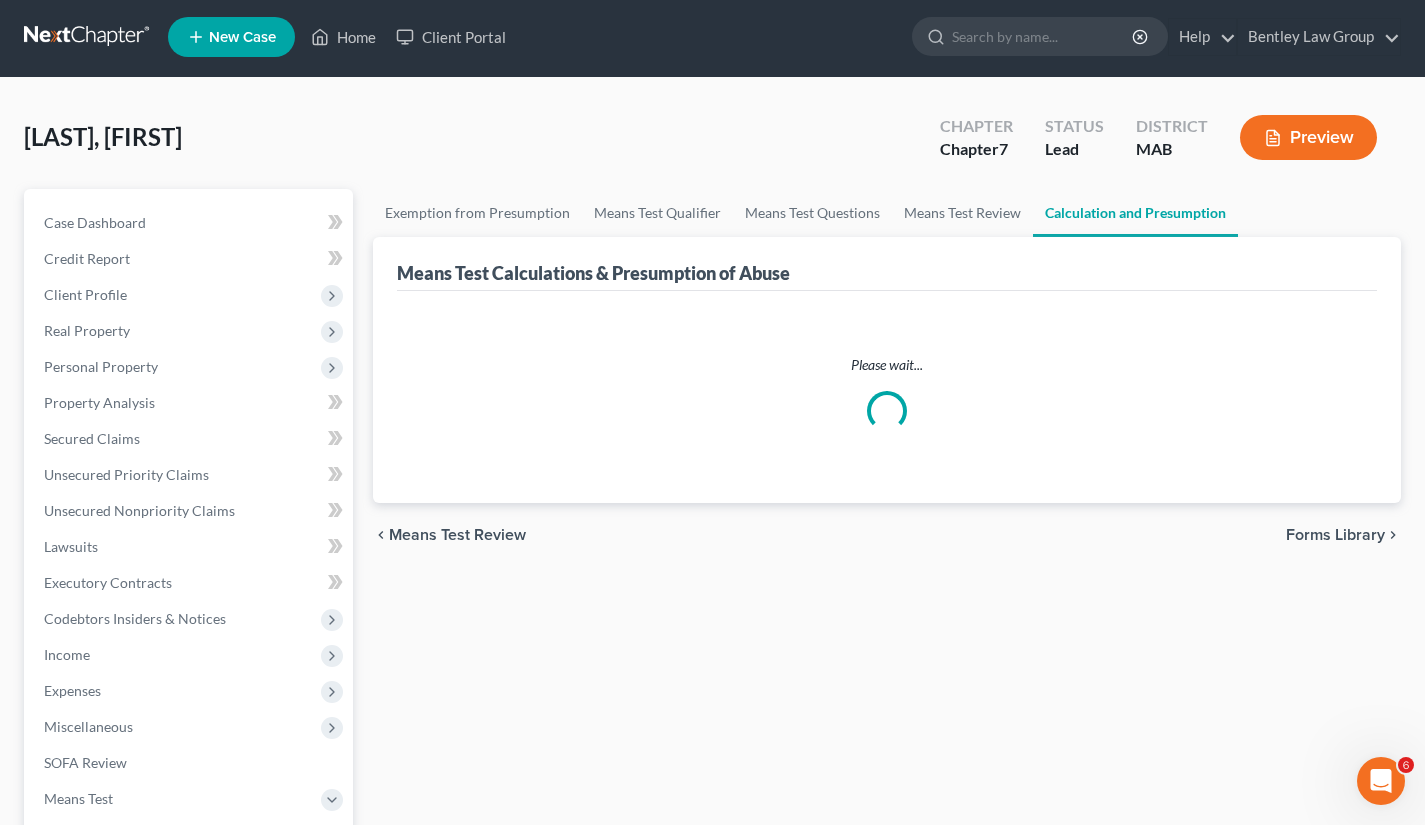 scroll, scrollTop: 0, scrollLeft: 0, axis: both 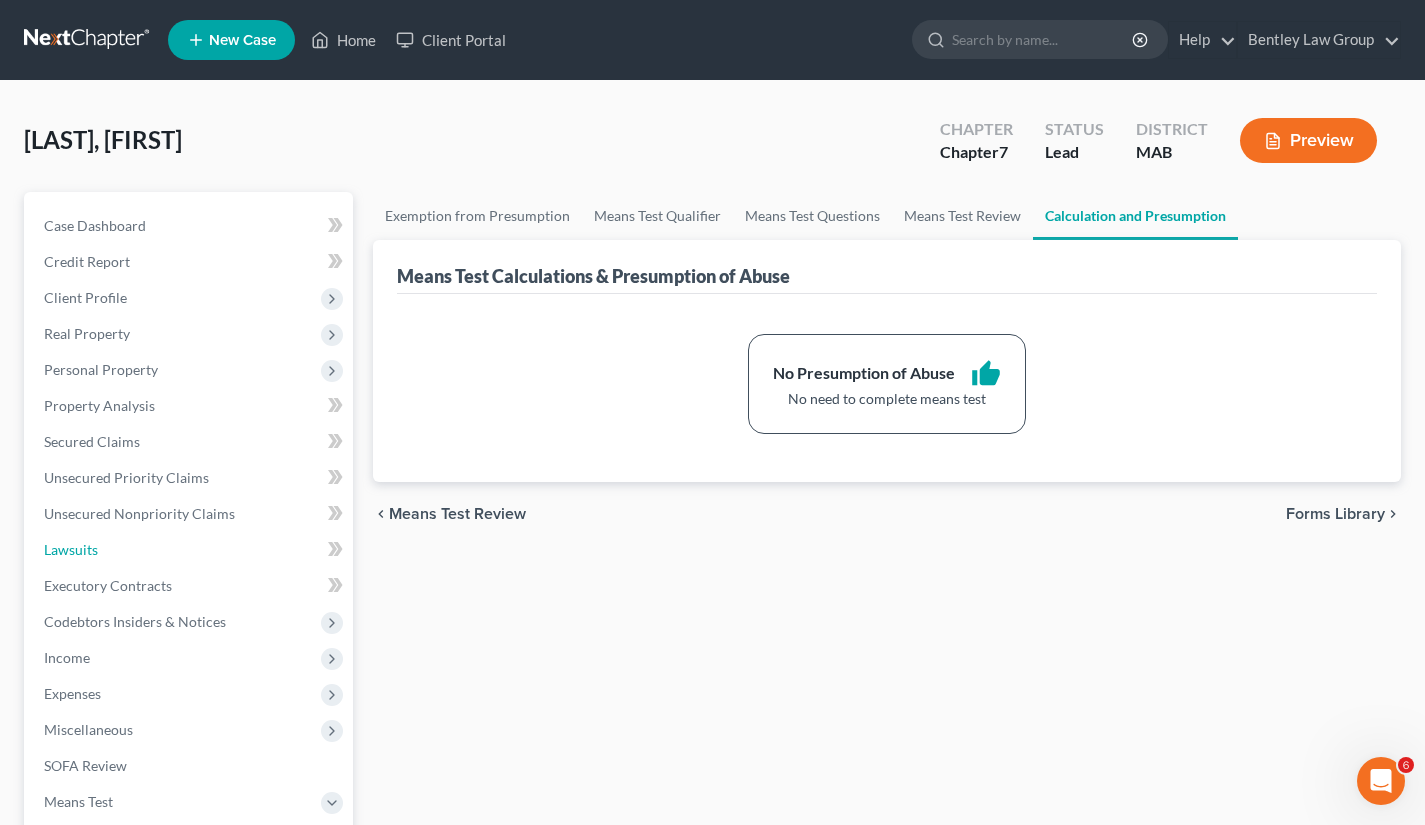 click on "Lawsuits" at bounding box center (190, 550) 